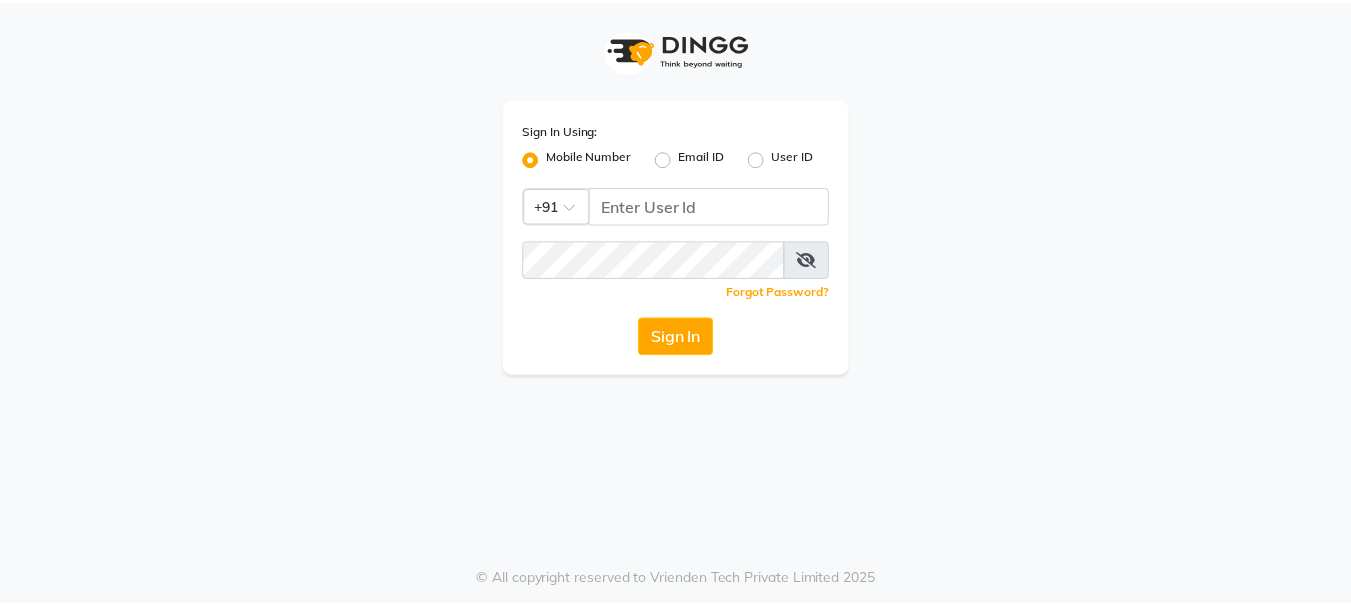 scroll, scrollTop: 0, scrollLeft: 0, axis: both 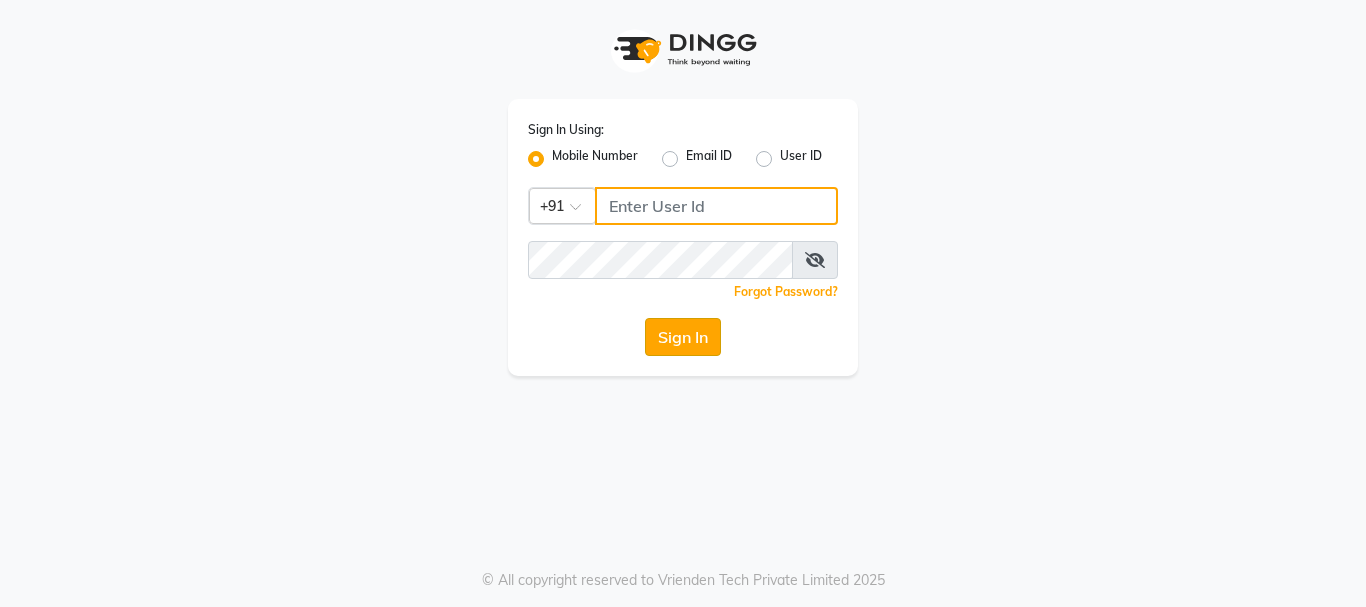 type on "7391062053" 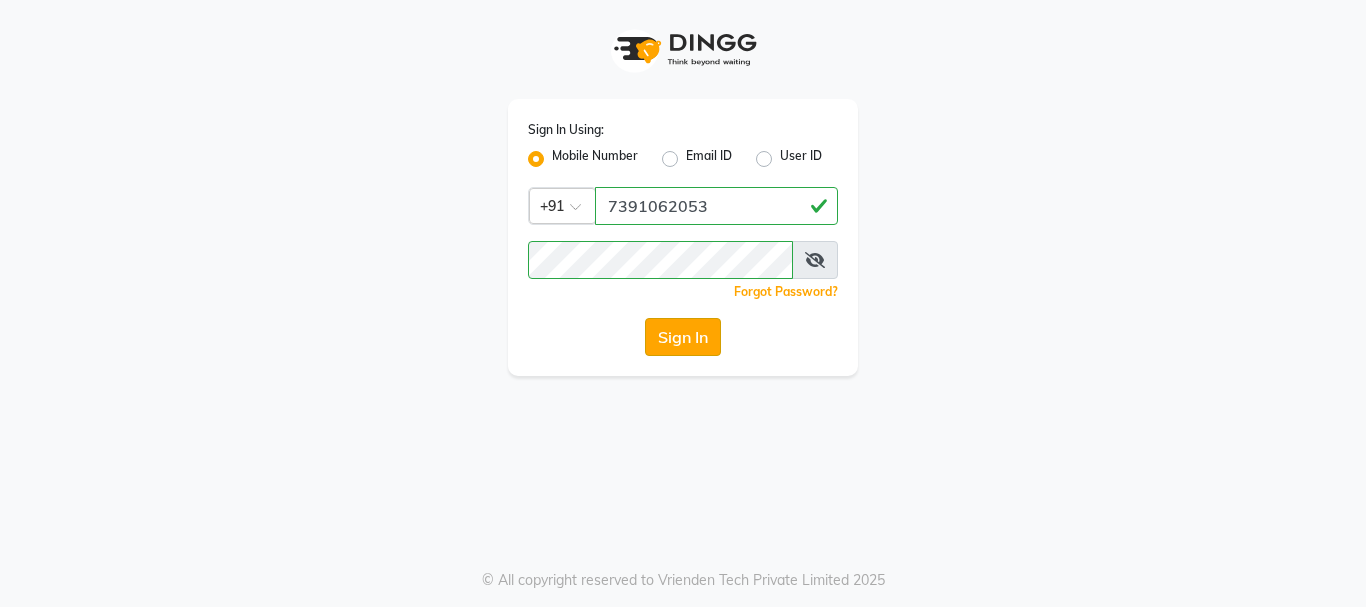 click on "Sign In" 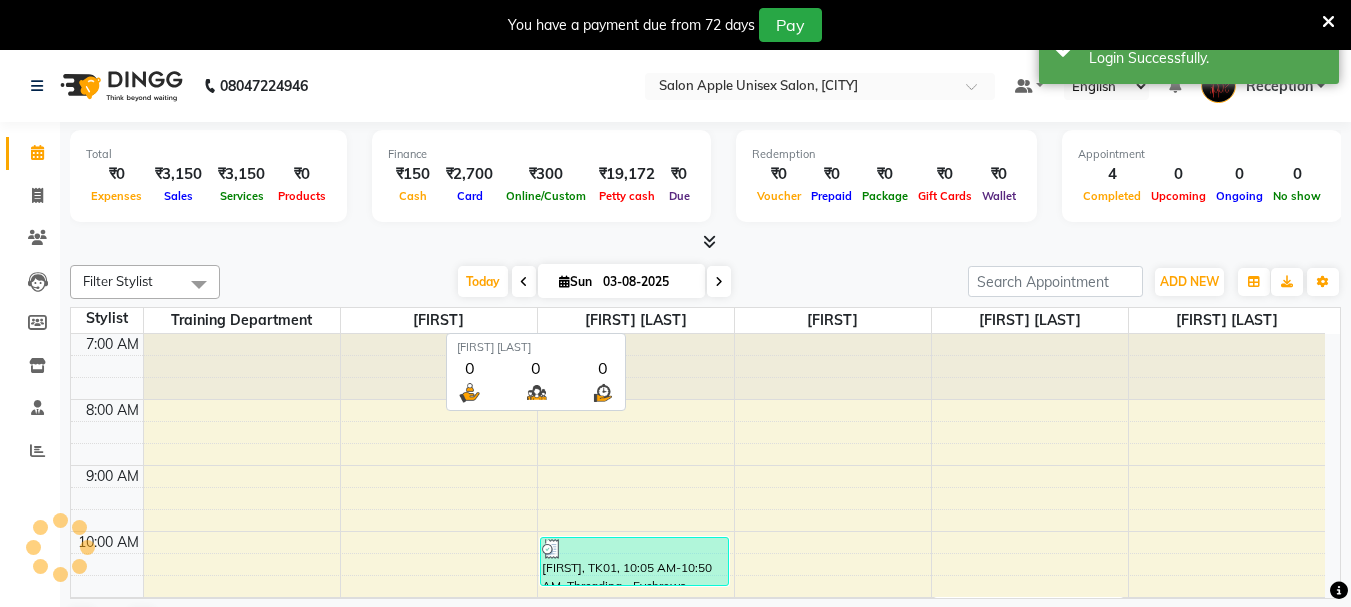 scroll, scrollTop: 0, scrollLeft: 0, axis: both 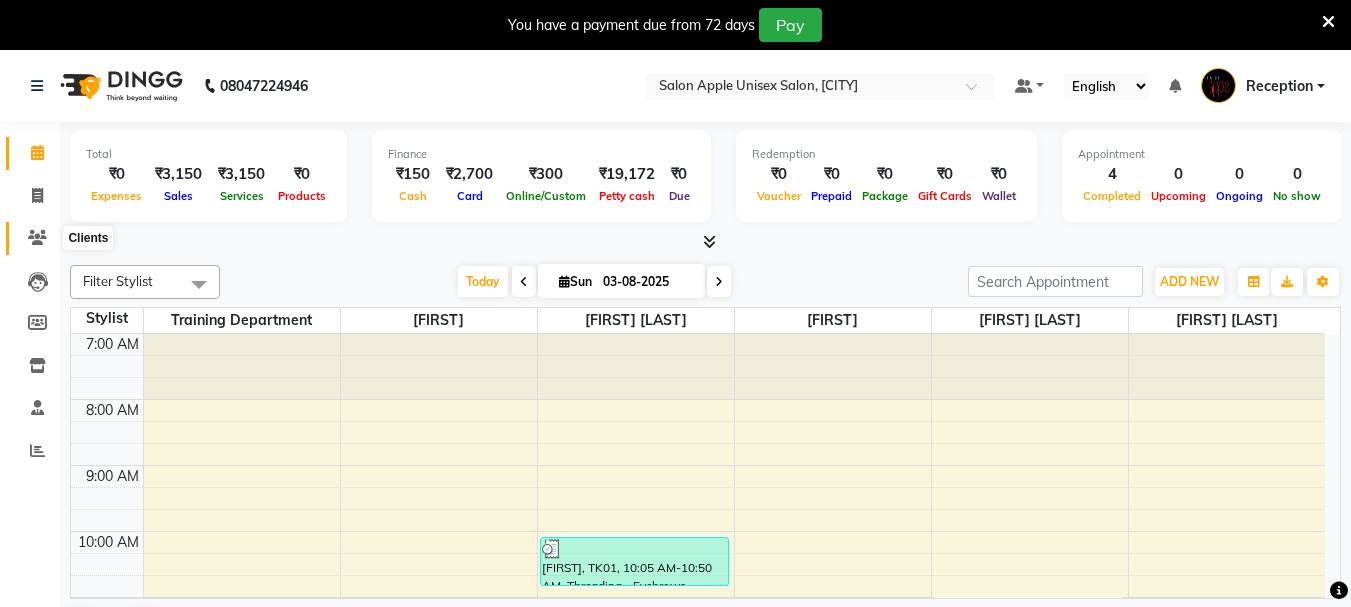 click 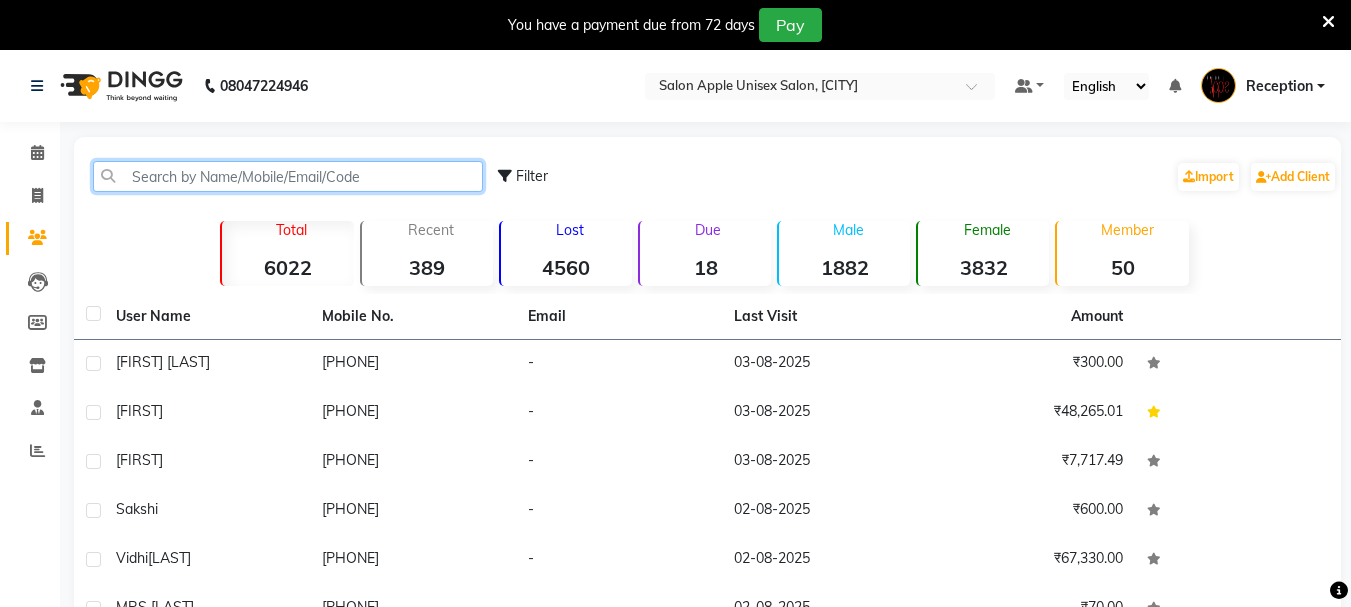 click 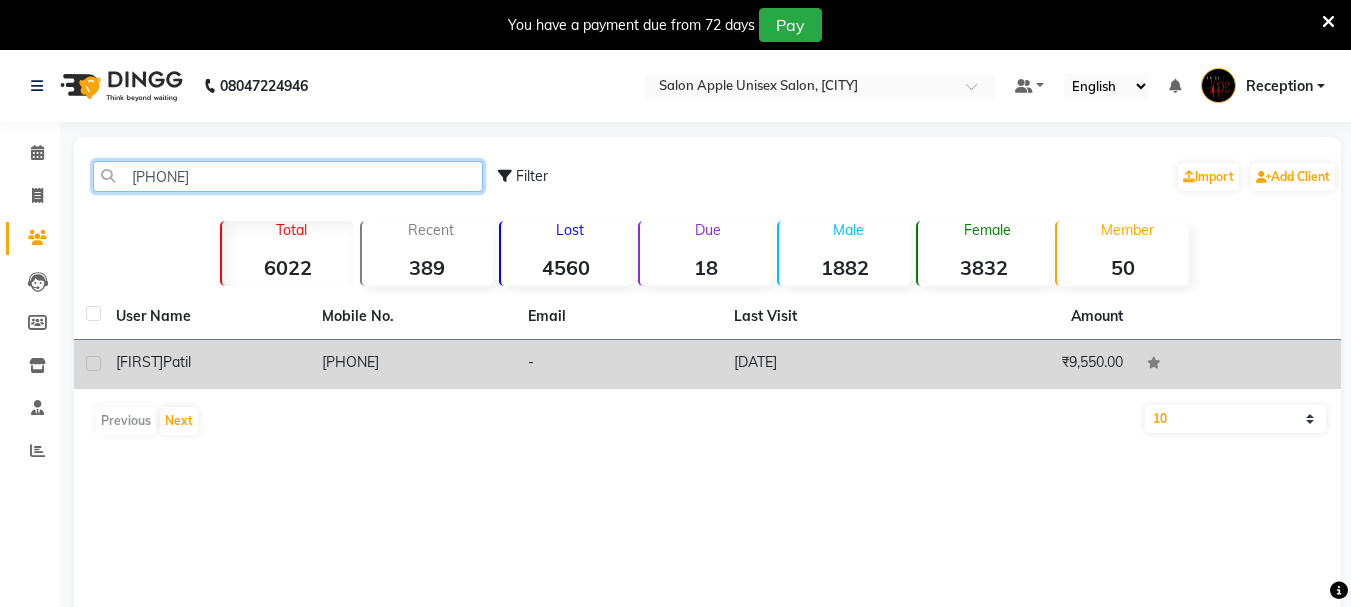 type on "[PHONE]" 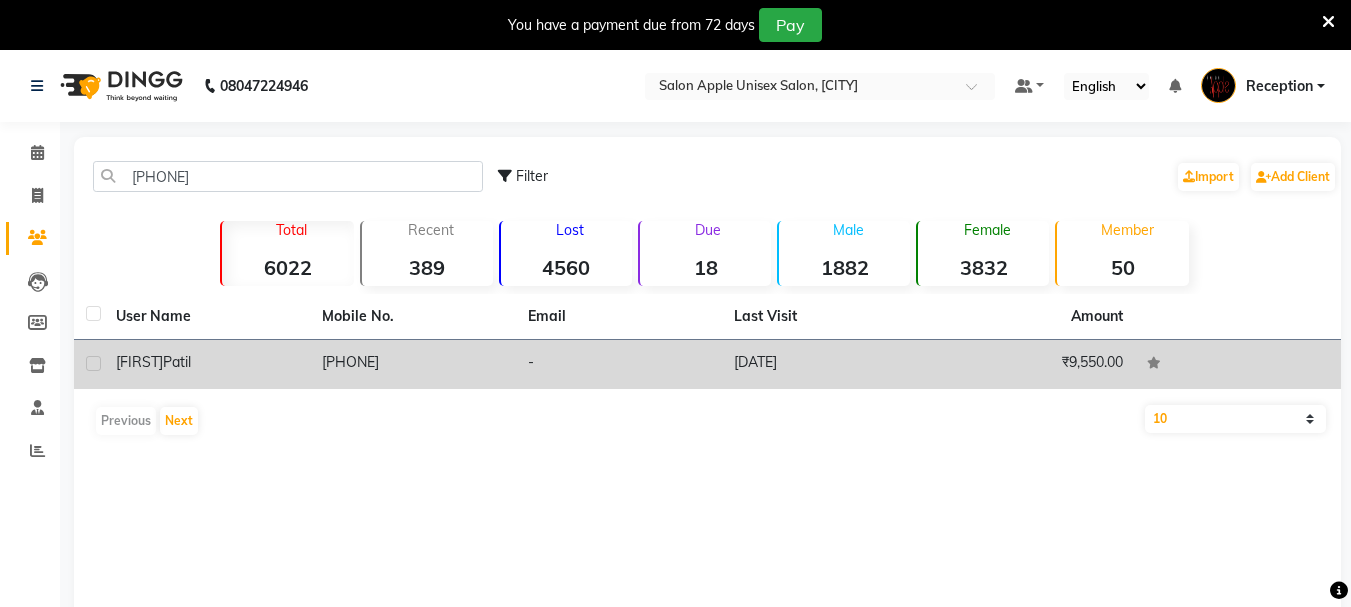 click on "[PHONE]" 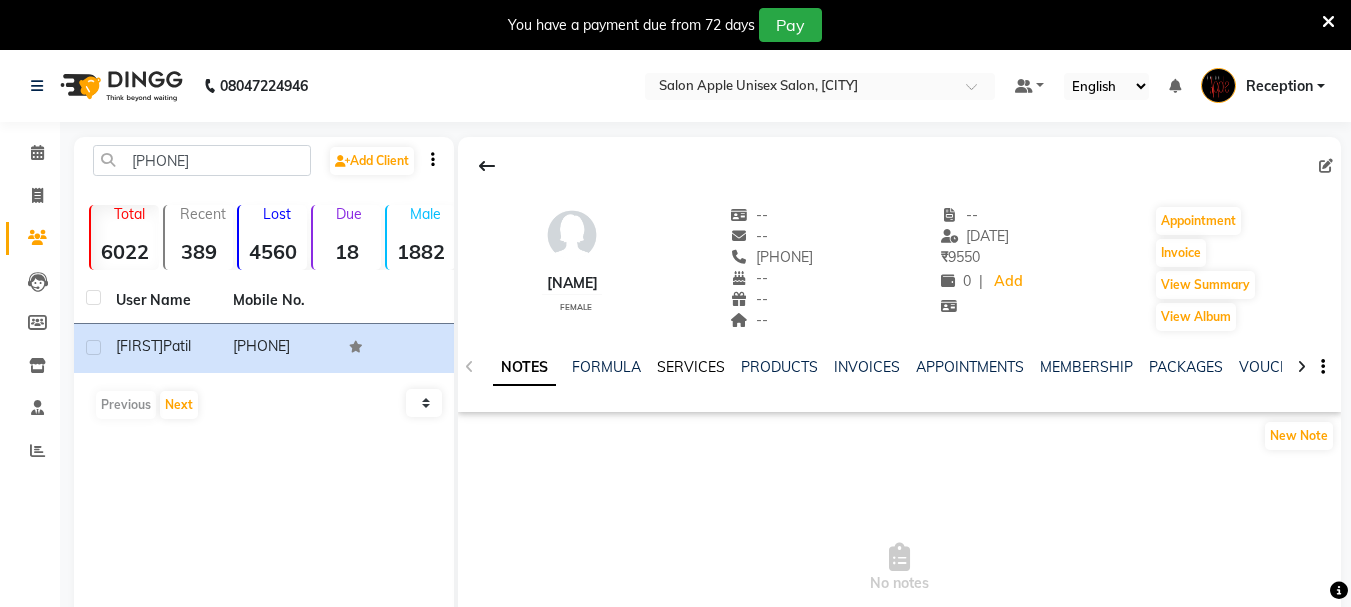 click on "SERVICES" 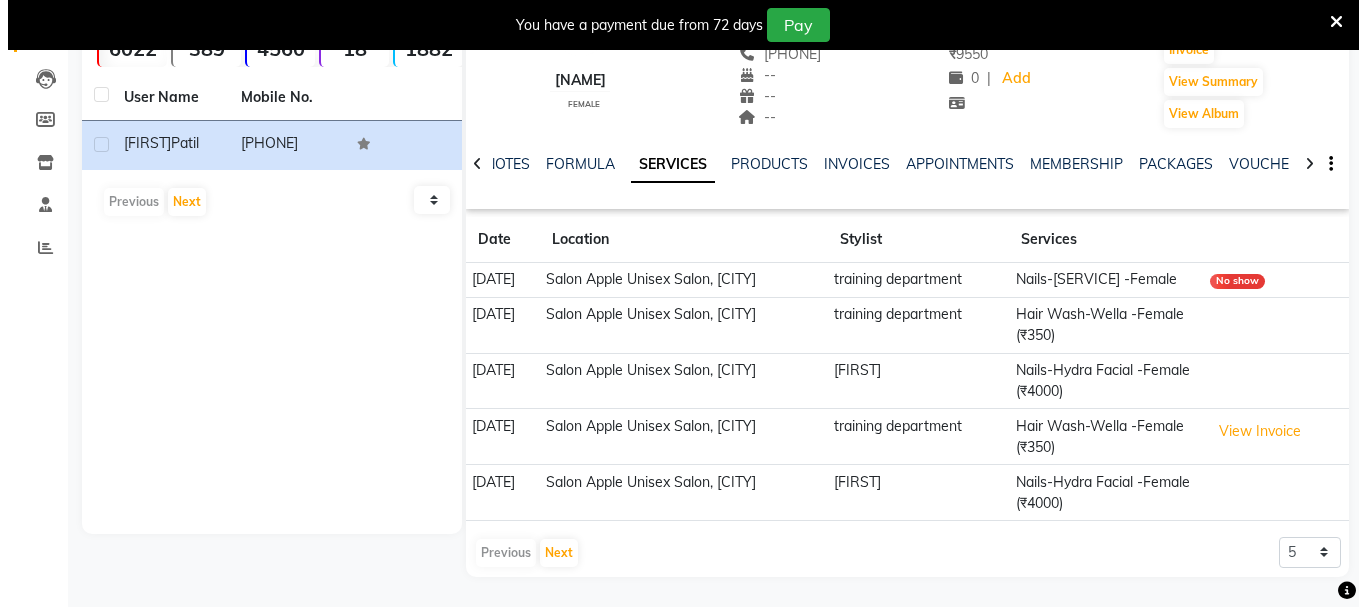 scroll, scrollTop: 224, scrollLeft: 0, axis: vertical 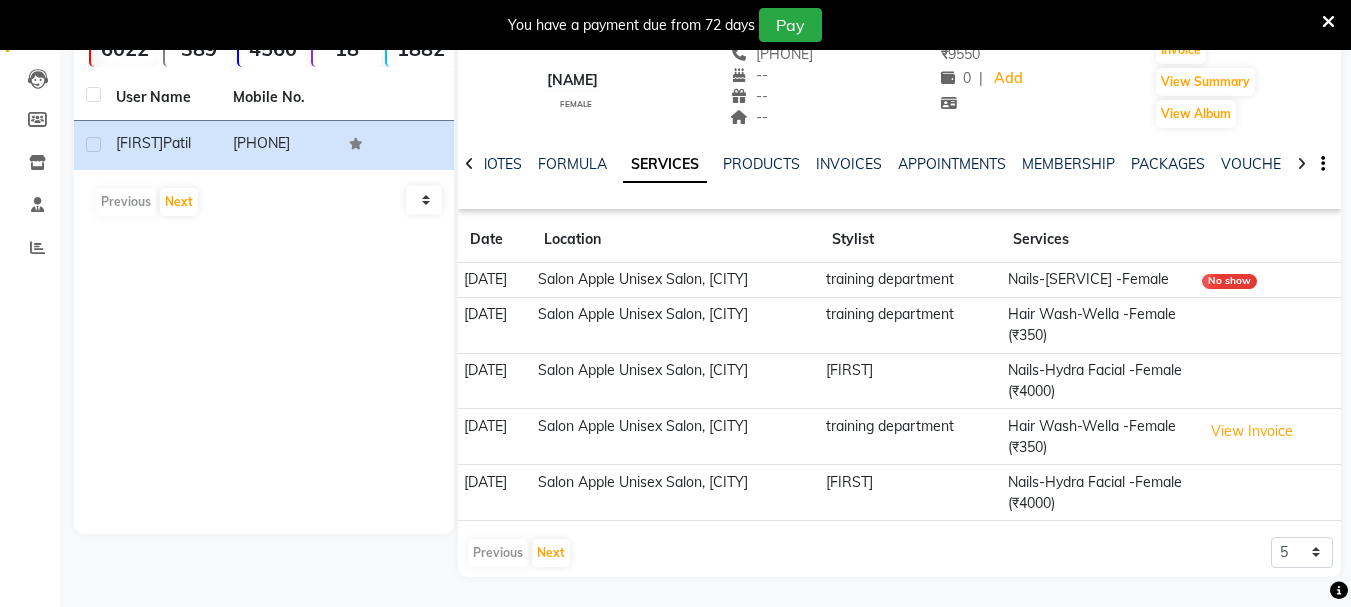 click on "Nails-Hydra Facial -Female (₹4000)" 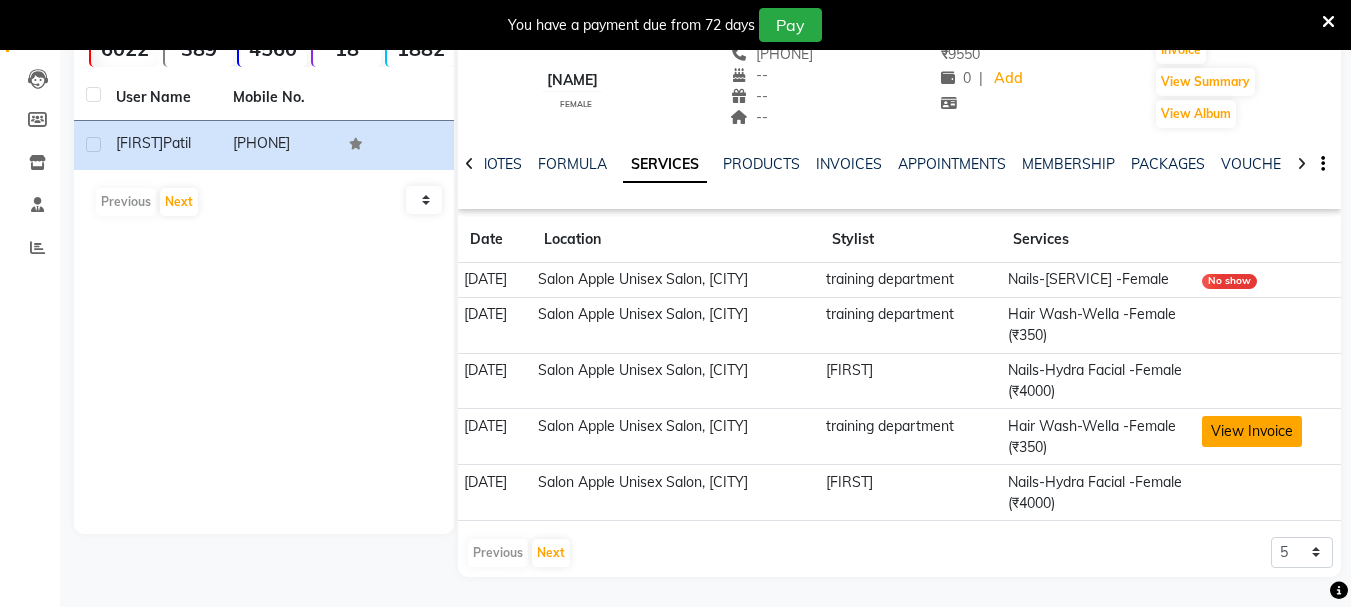 click on "View Invoice" 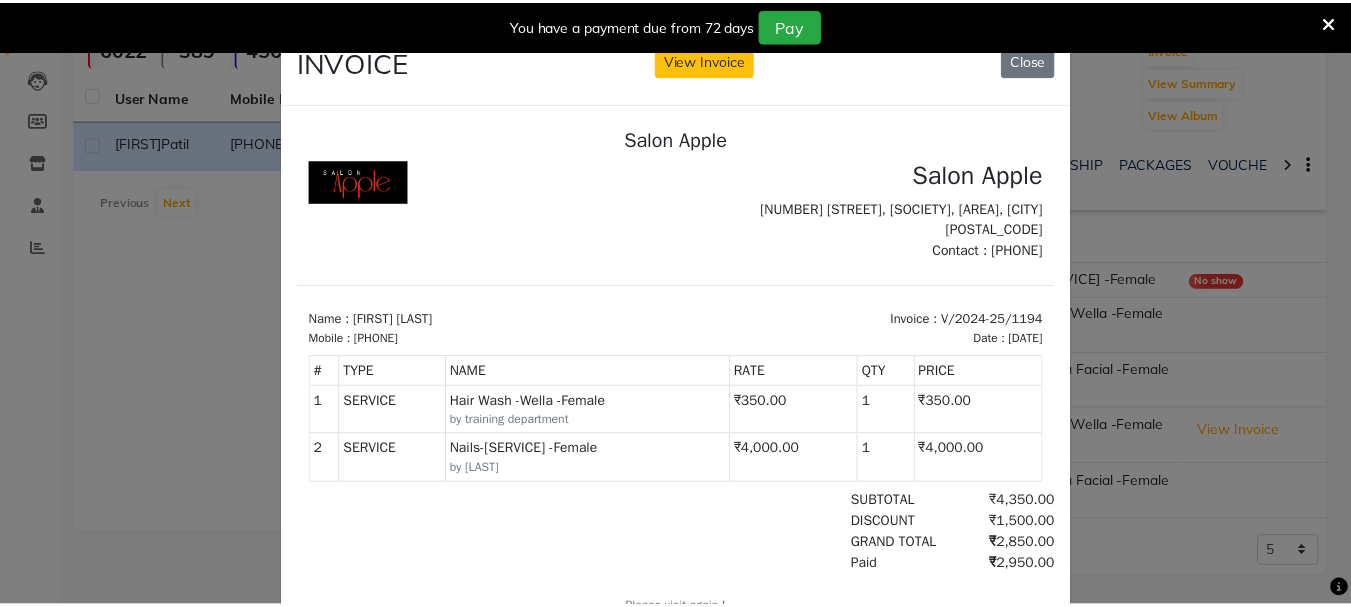 scroll, scrollTop: 16, scrollLeft: 0, axis: vertical 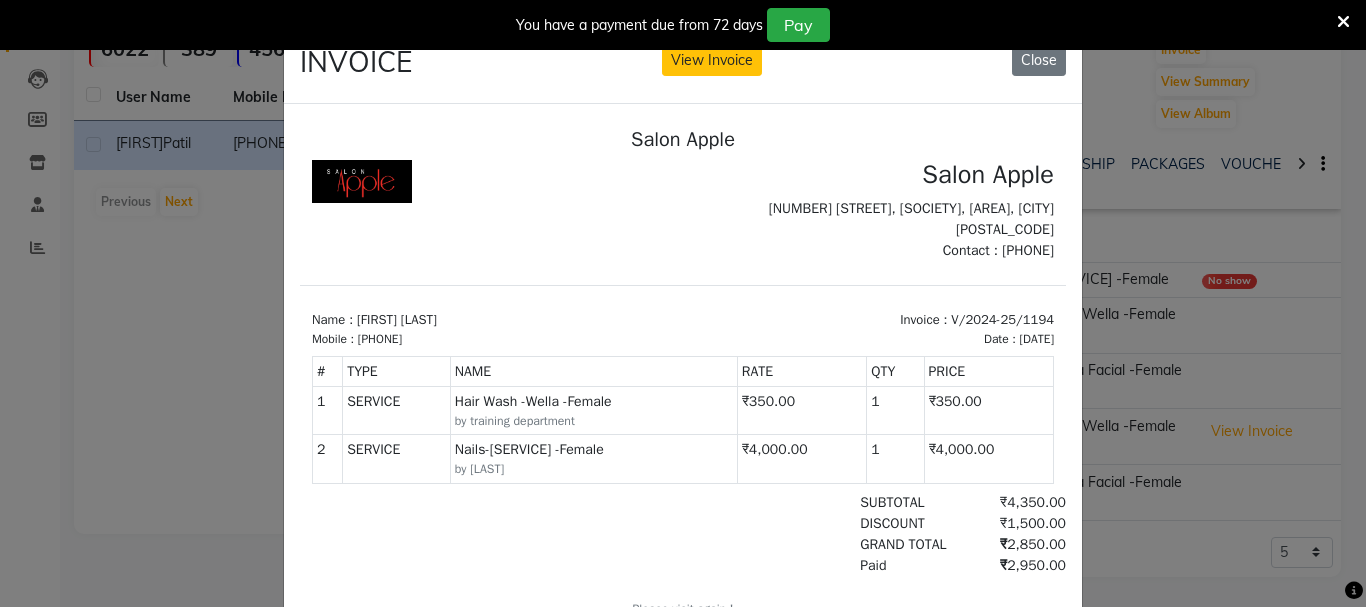drag, startPoint x: 327, startPoint y: 459, endPoint x: 322, endPoint y: 450, distance: 10.29563 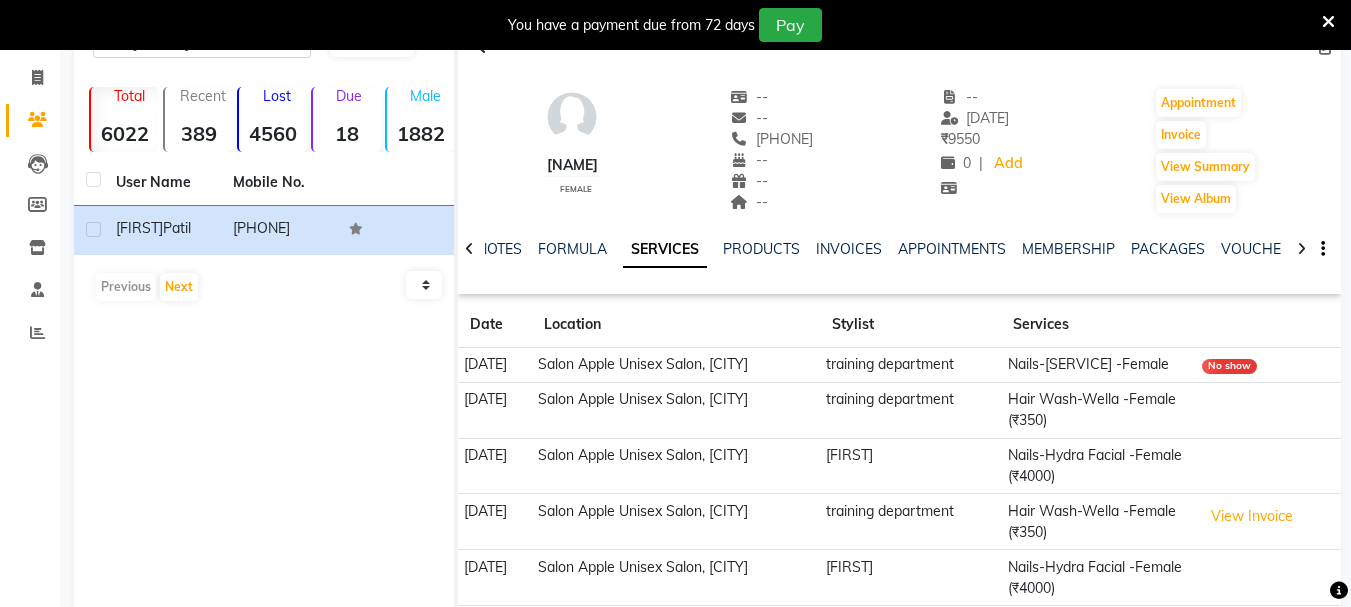 scroll, scrollTop: 0, scrollLeft: 0, axis: both 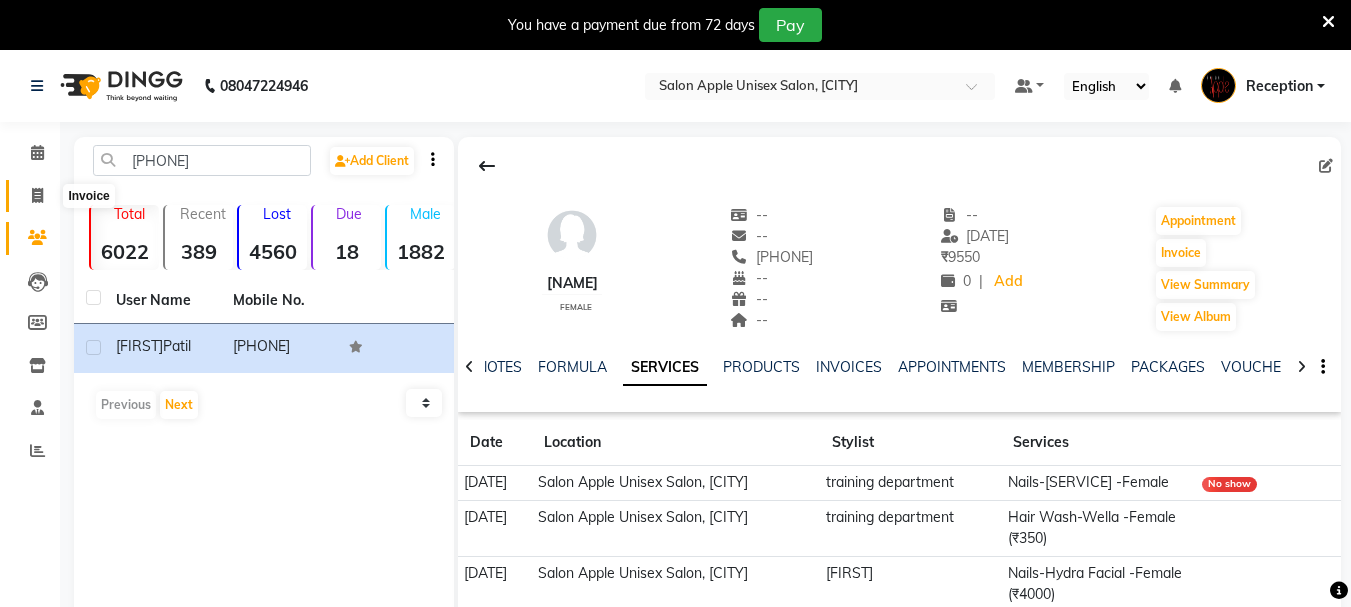 click 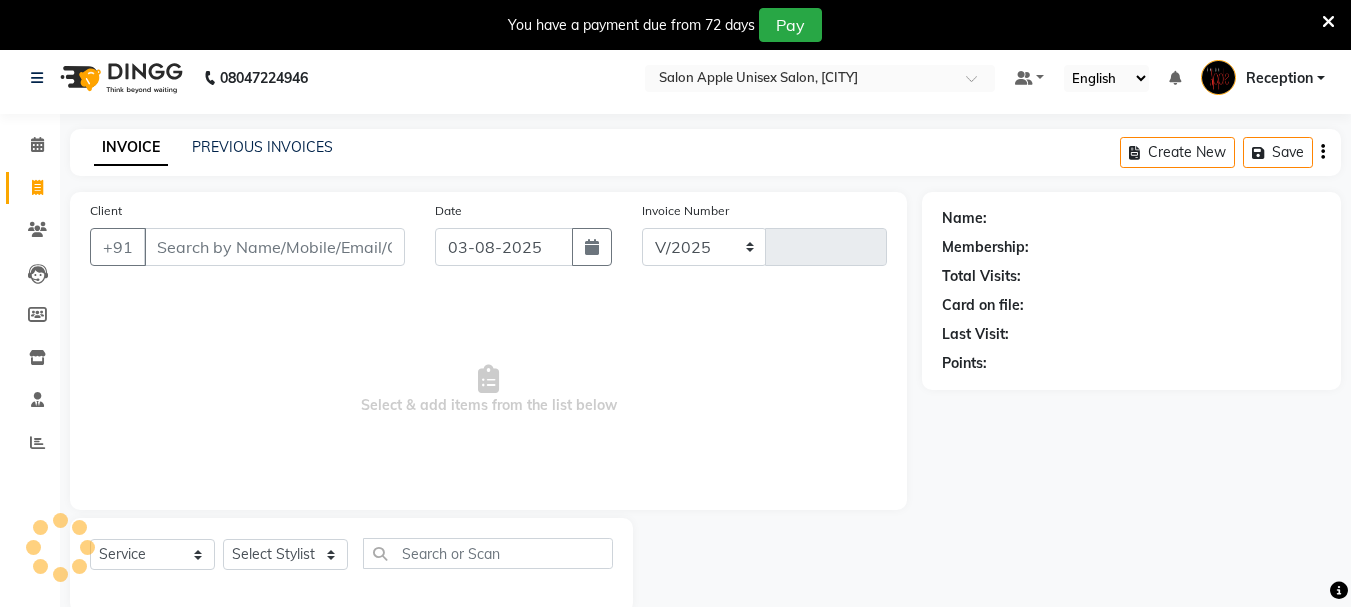 select on "92" 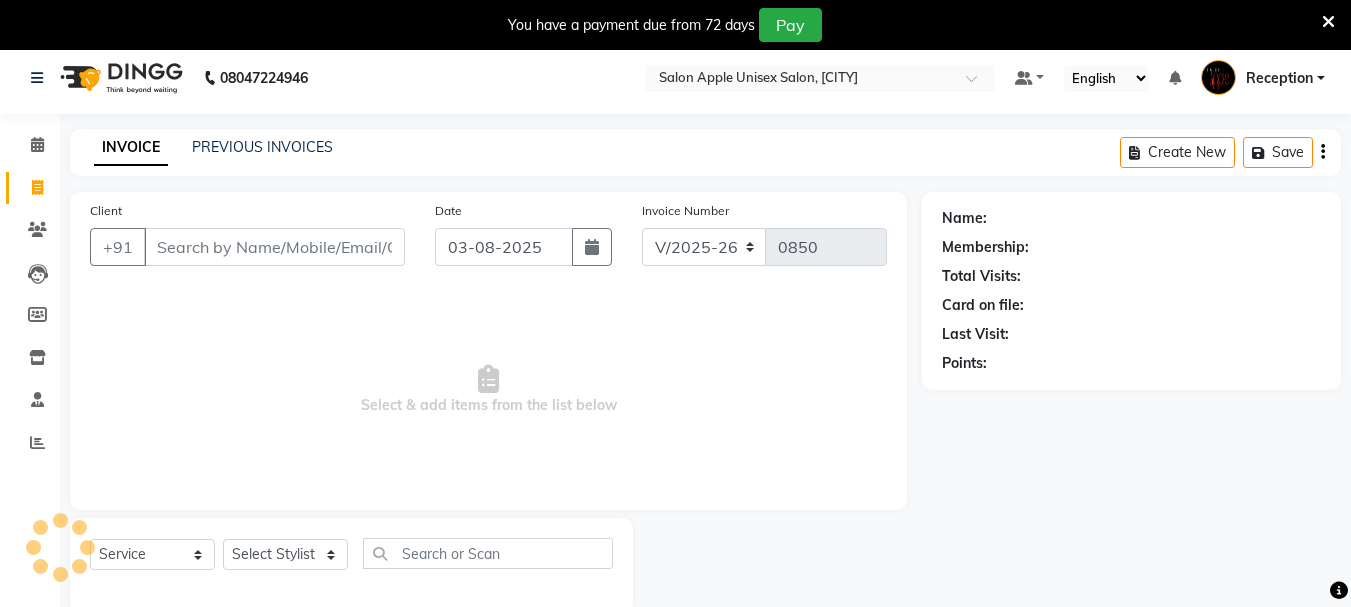 scroll, scrollTop: 50, scrollLeft: 0, axis: vertical 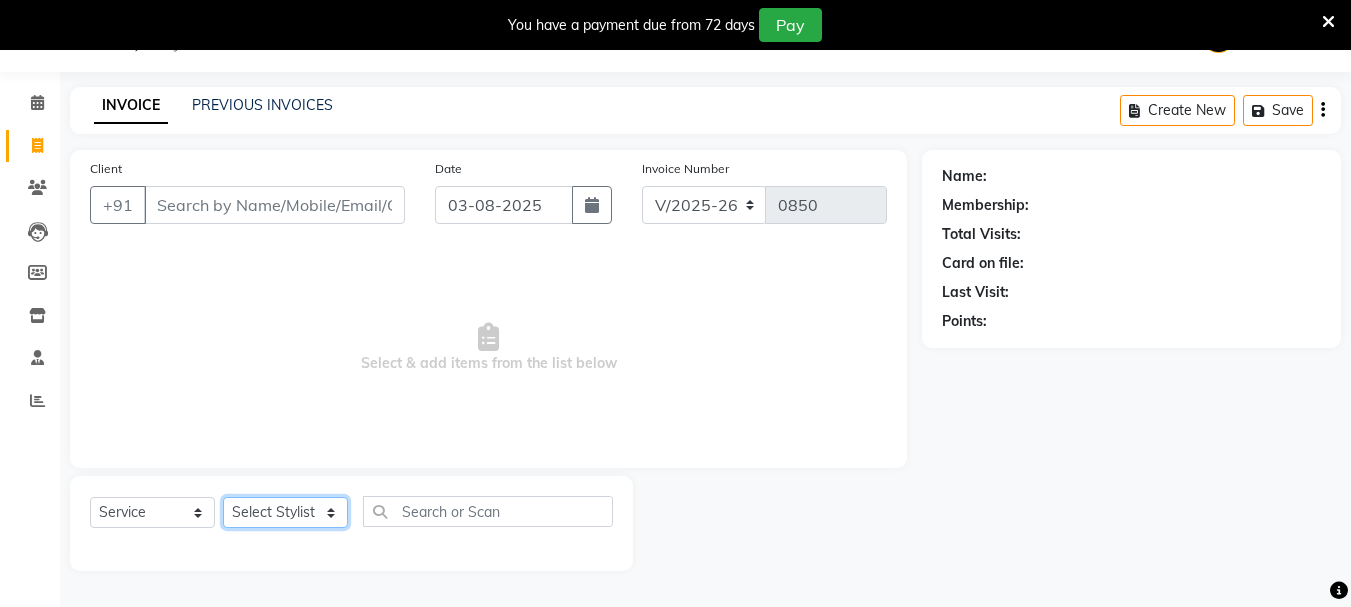 click on "Select Stylist Ganeshan R [LAST] Rahul ghodke Reception SONALI JHA training department [FIRST] [LAST]" 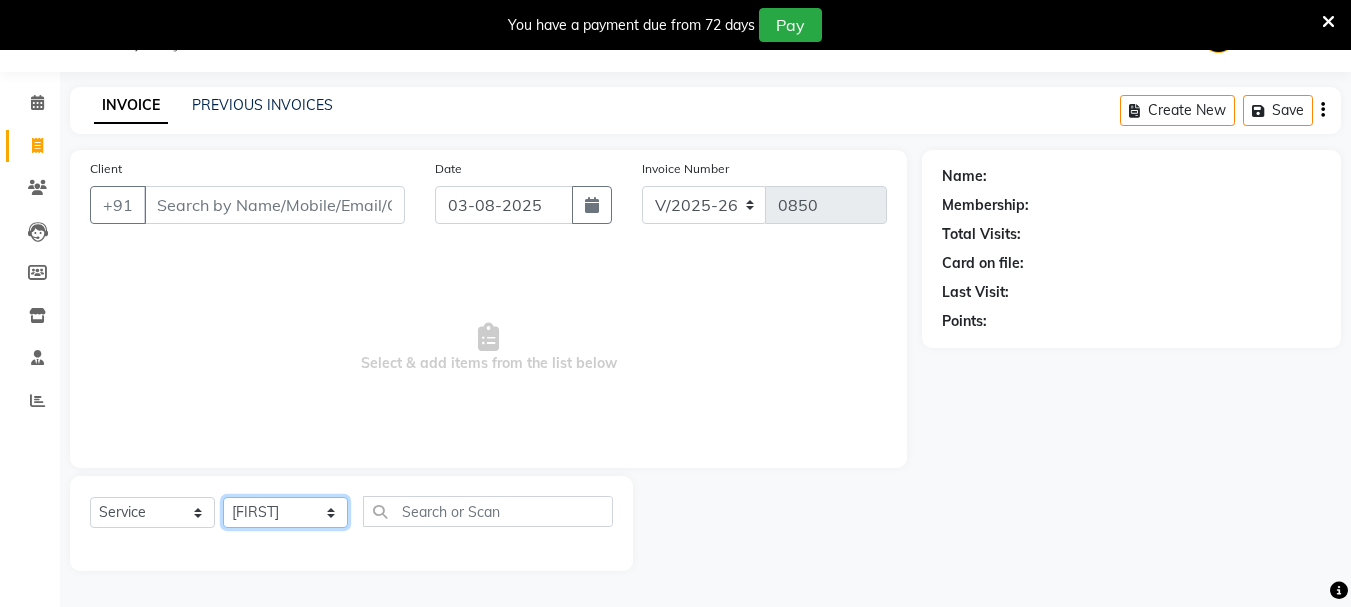 click on "Select Stylist Ganeshan R [LAST] Rahul ghodke Reception SONALI JHA training department [FIRST] [LAST]" 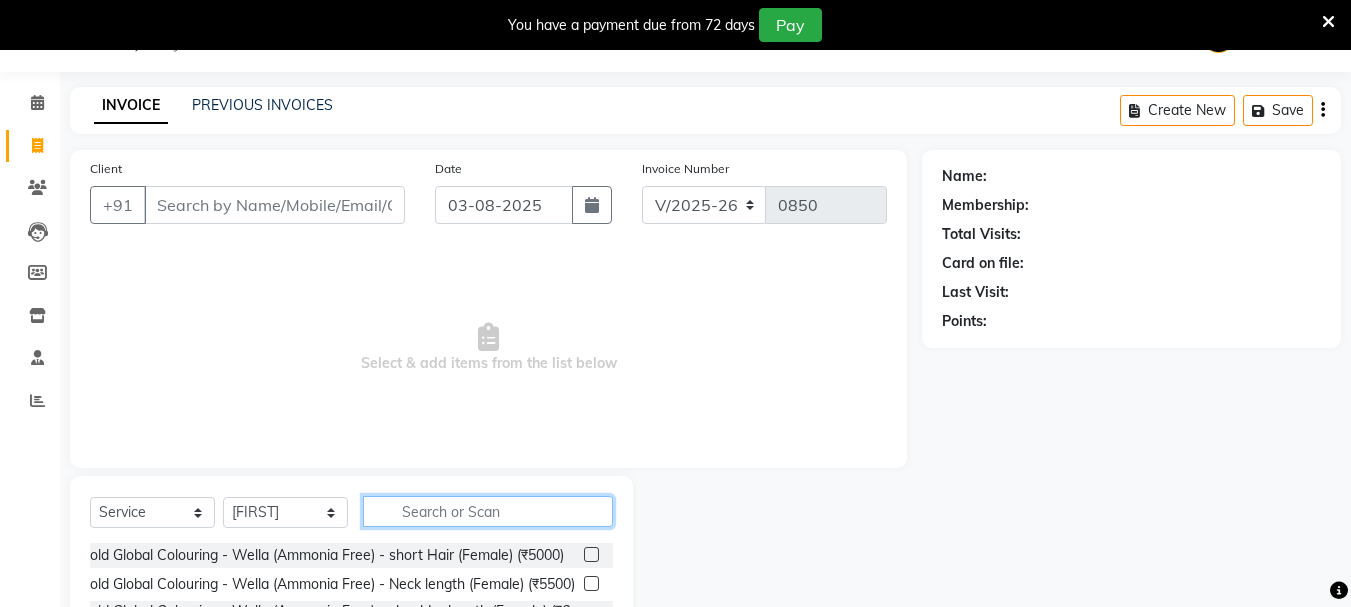 click 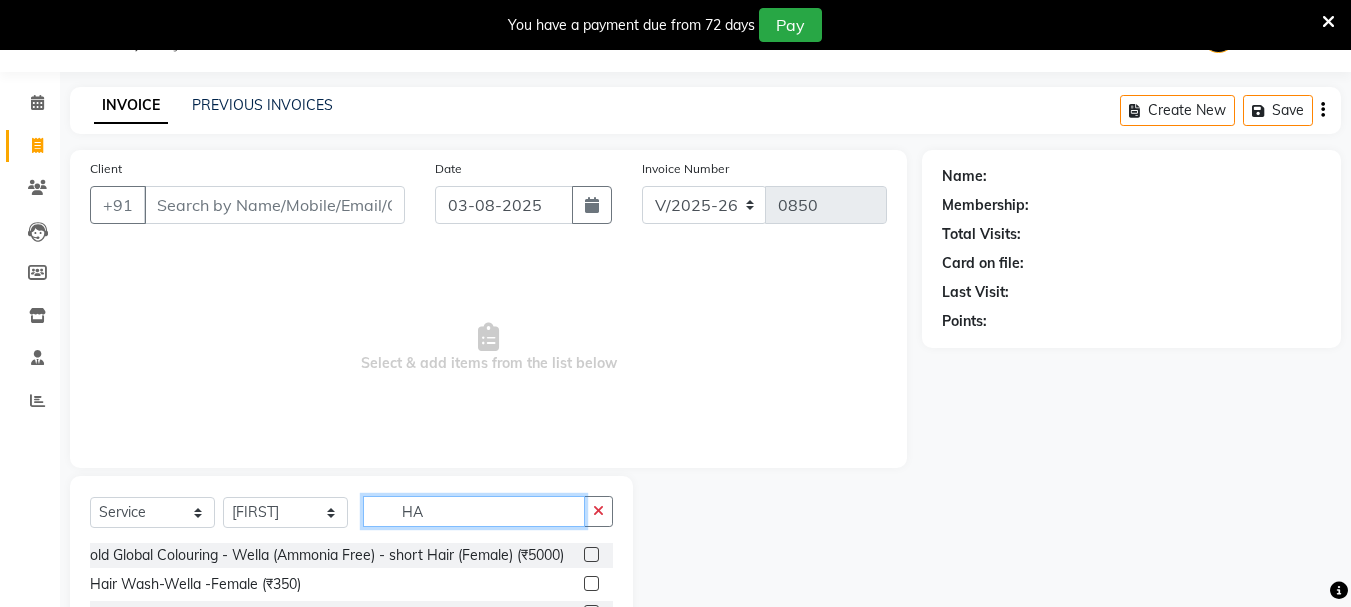type on "H" 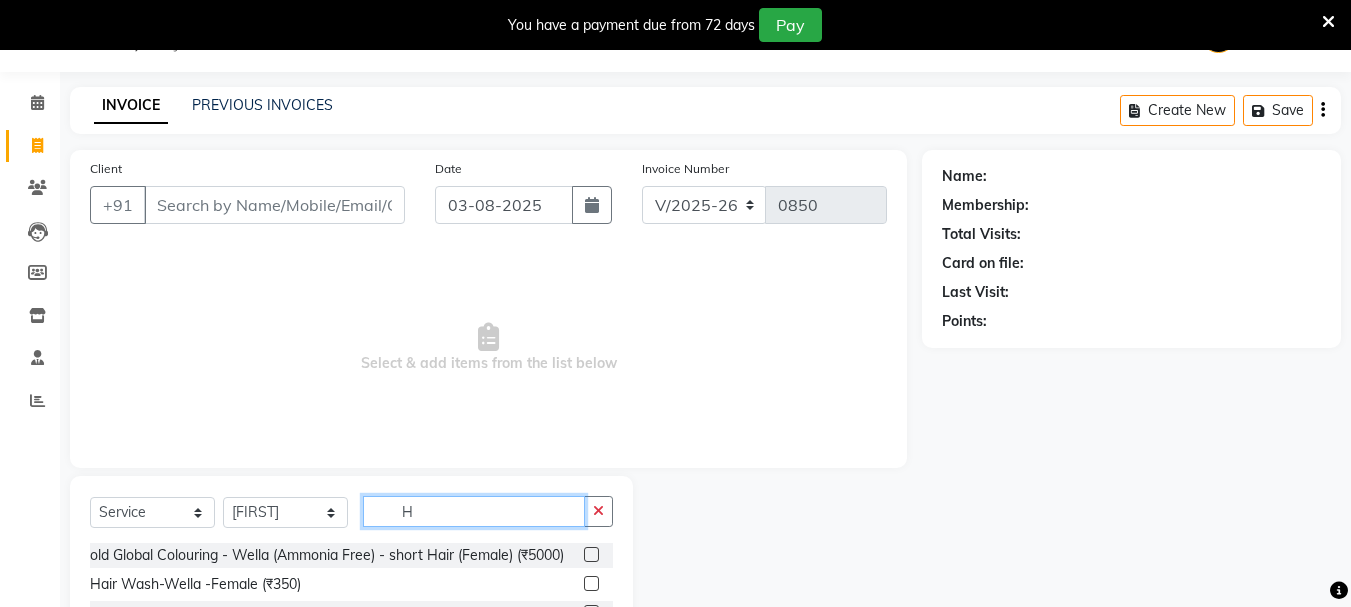type 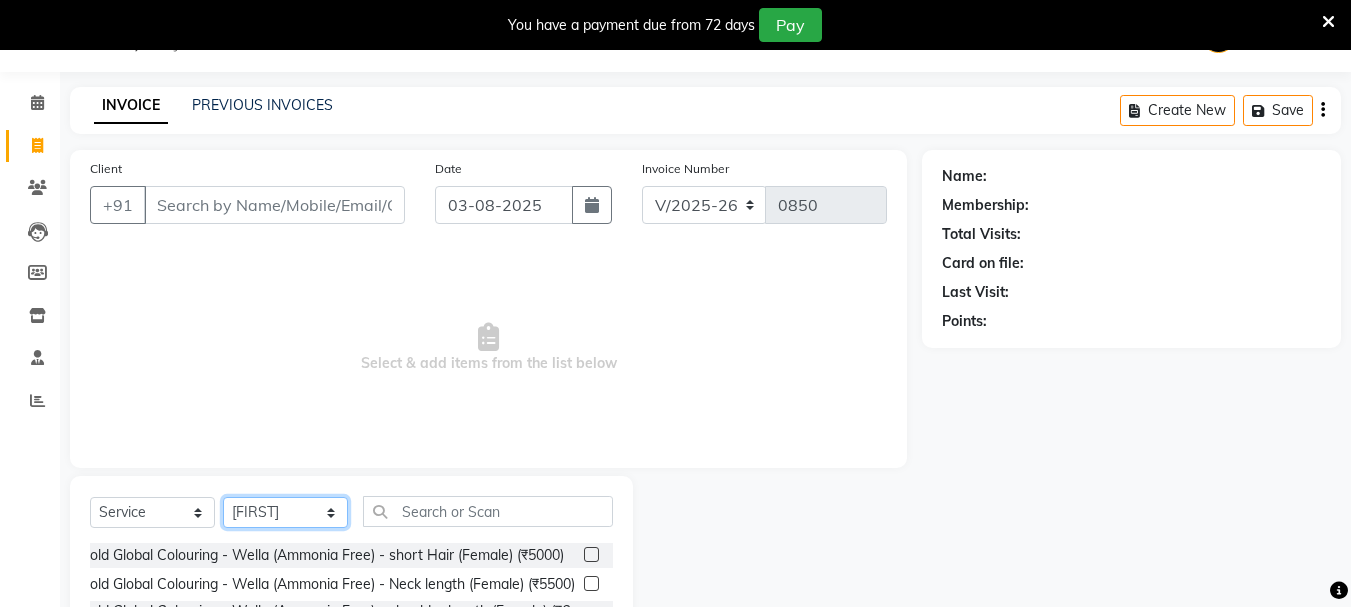 click on "Select Stylist Ganeshan R [LAST] Rahul ghodke Reception SONALI JHA training department [FIRST] [LAST]" 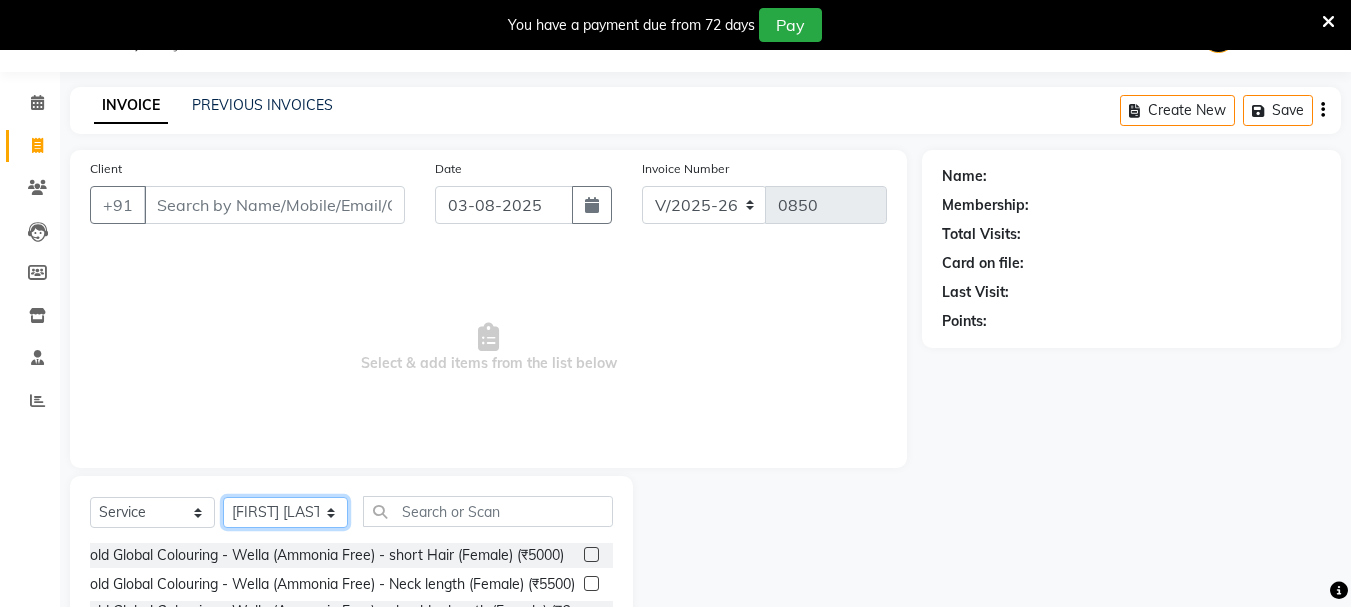 click on "Select Stylist Ganeshan R [LAST] Rahul ghodke Reception SONALI JHA training department [FIRST] [LAST]" 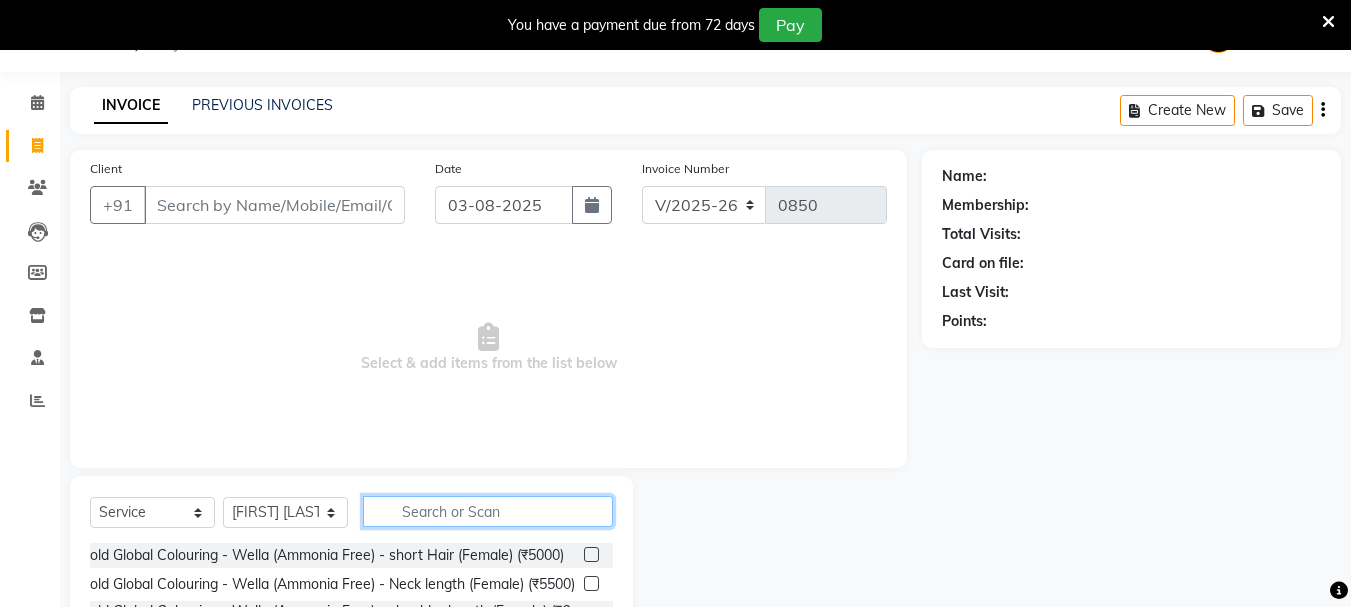 click 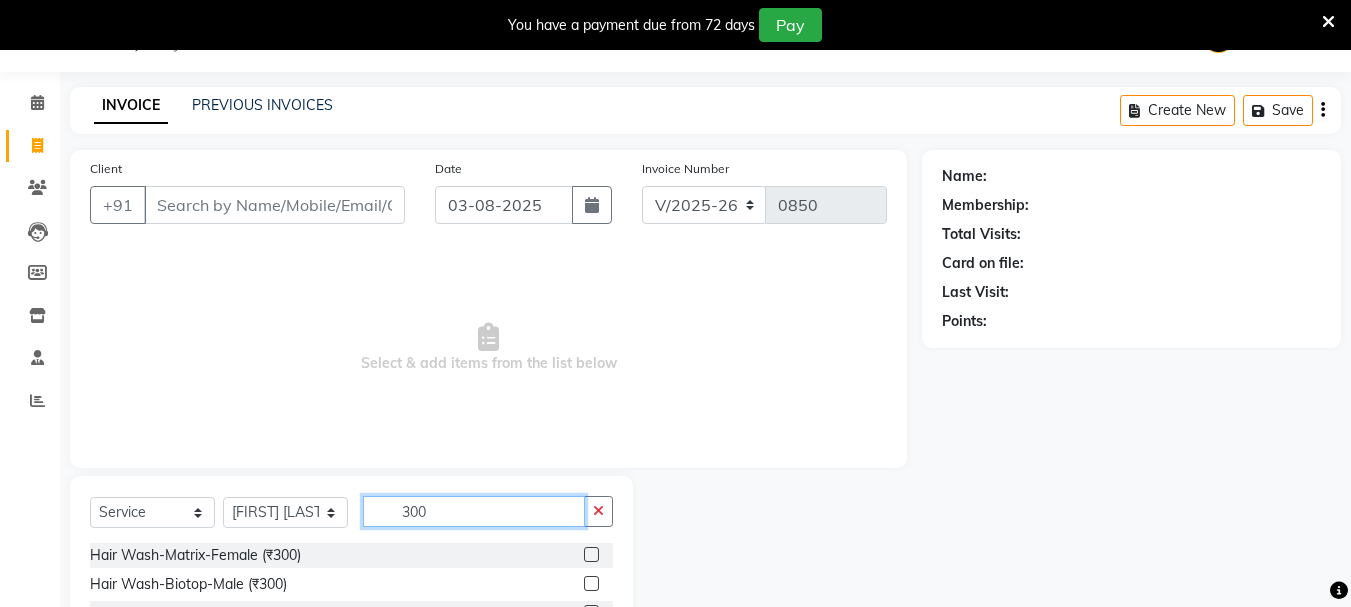 scroll, scrollTop: 244, scrollLeft: 0, axis: vertical 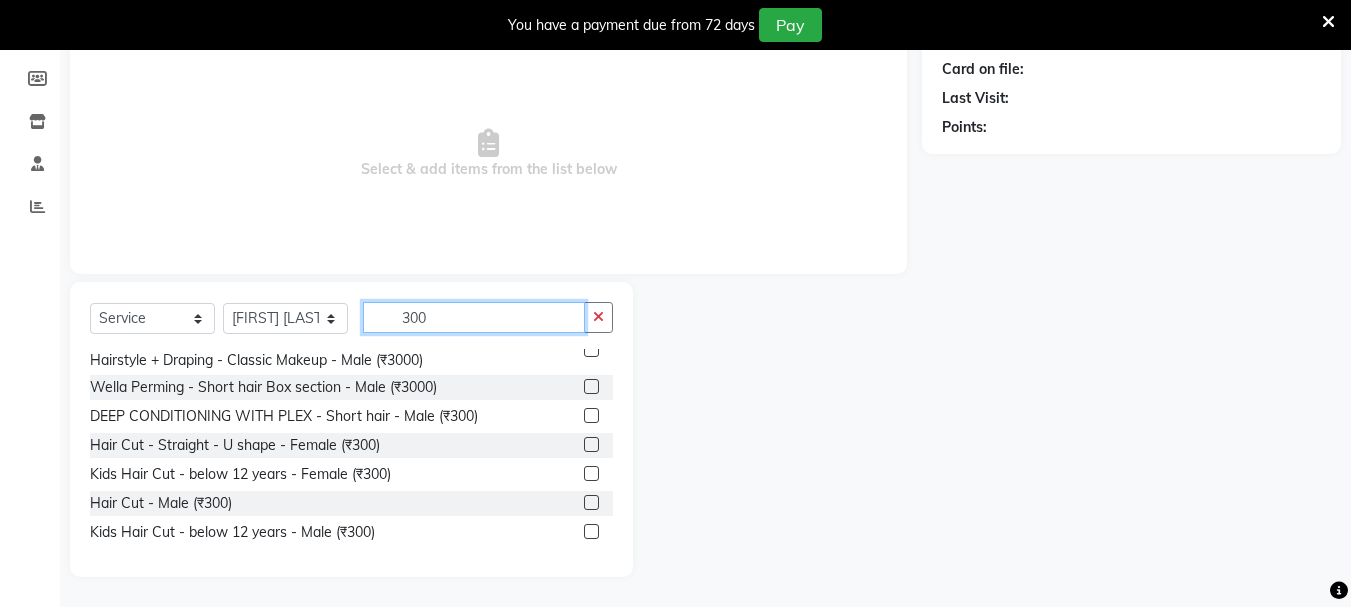 type on "300" 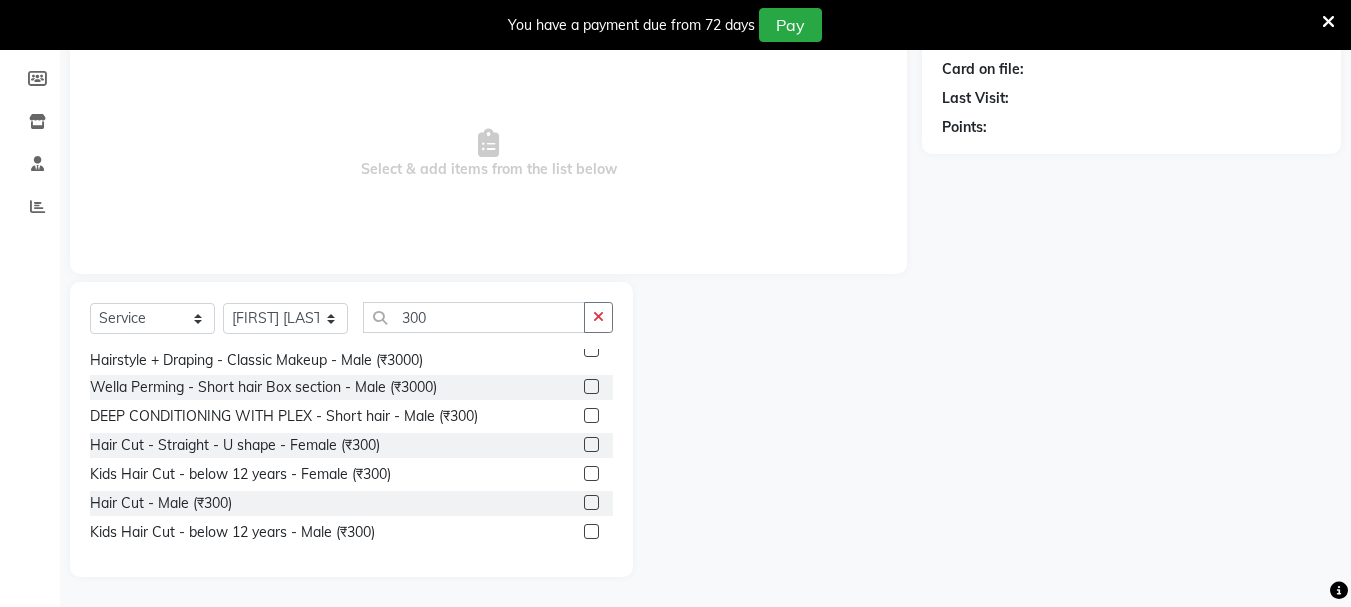 click 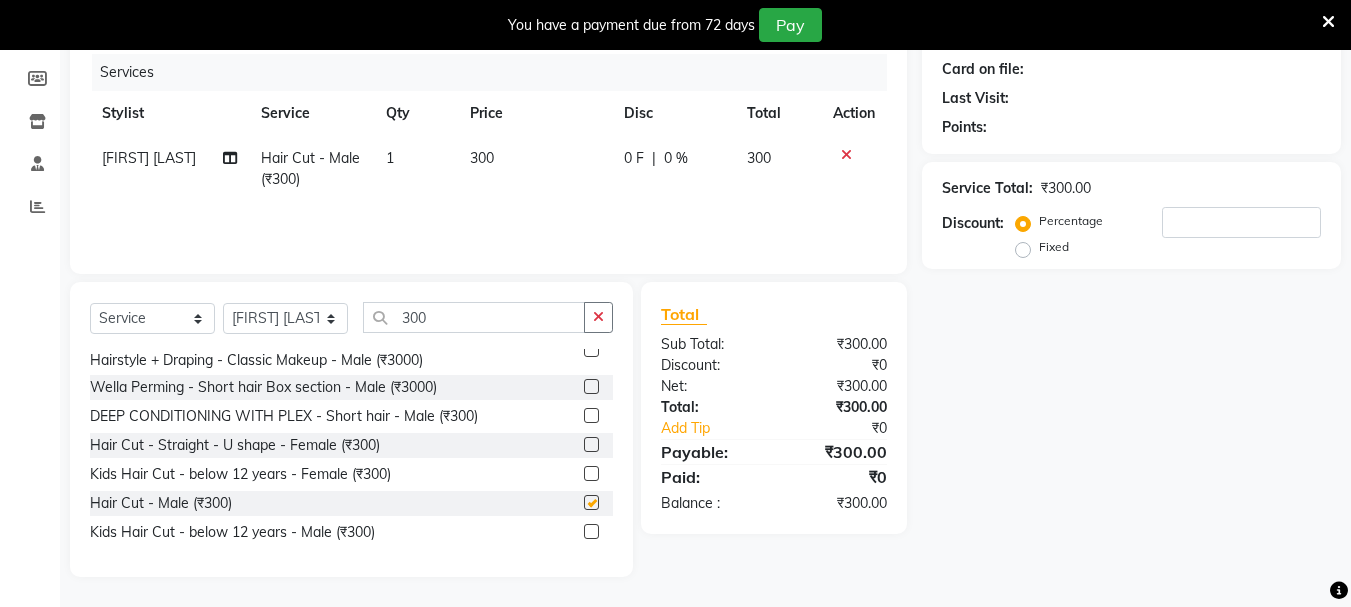 checkbox on "false" 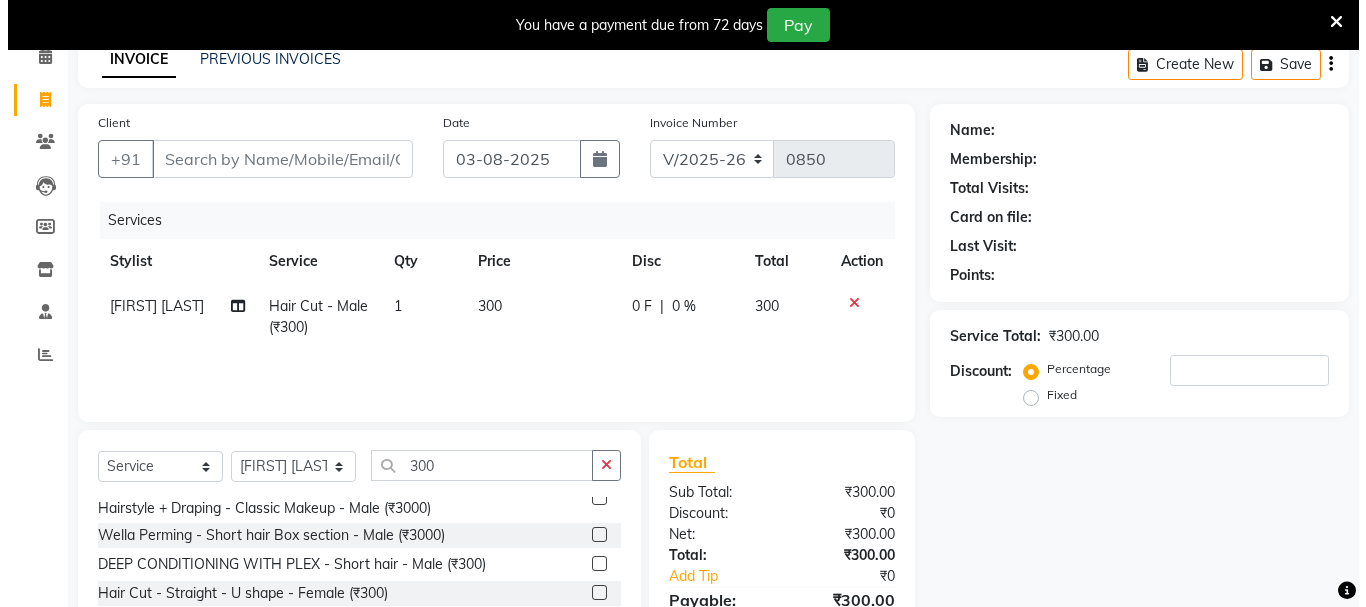 scroll, scrollTop: 0, scrollLeft: 0, axis: both 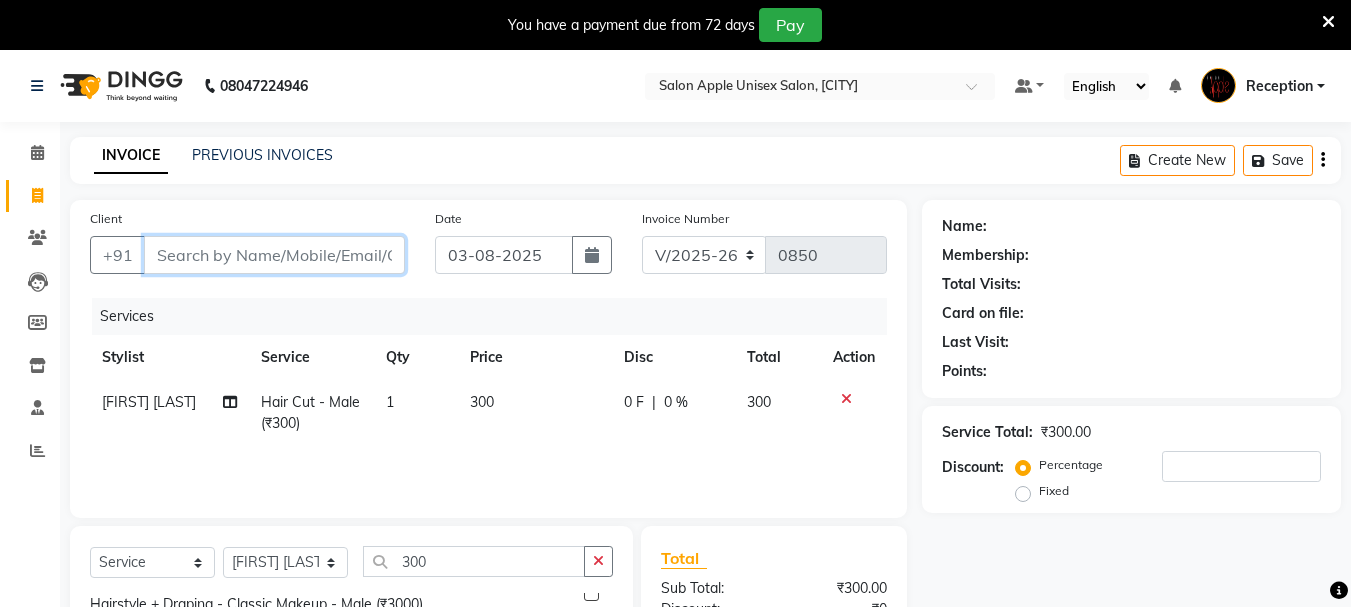 click on "Client" at bounding box center [274, 255] 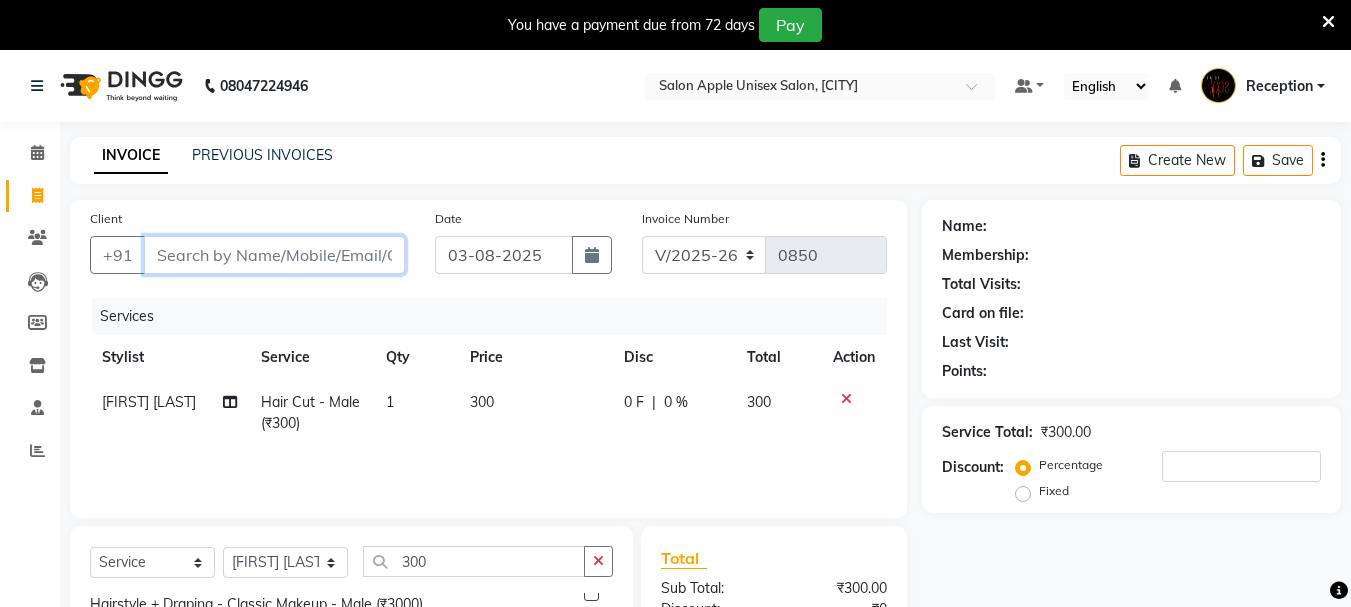 type on "9" 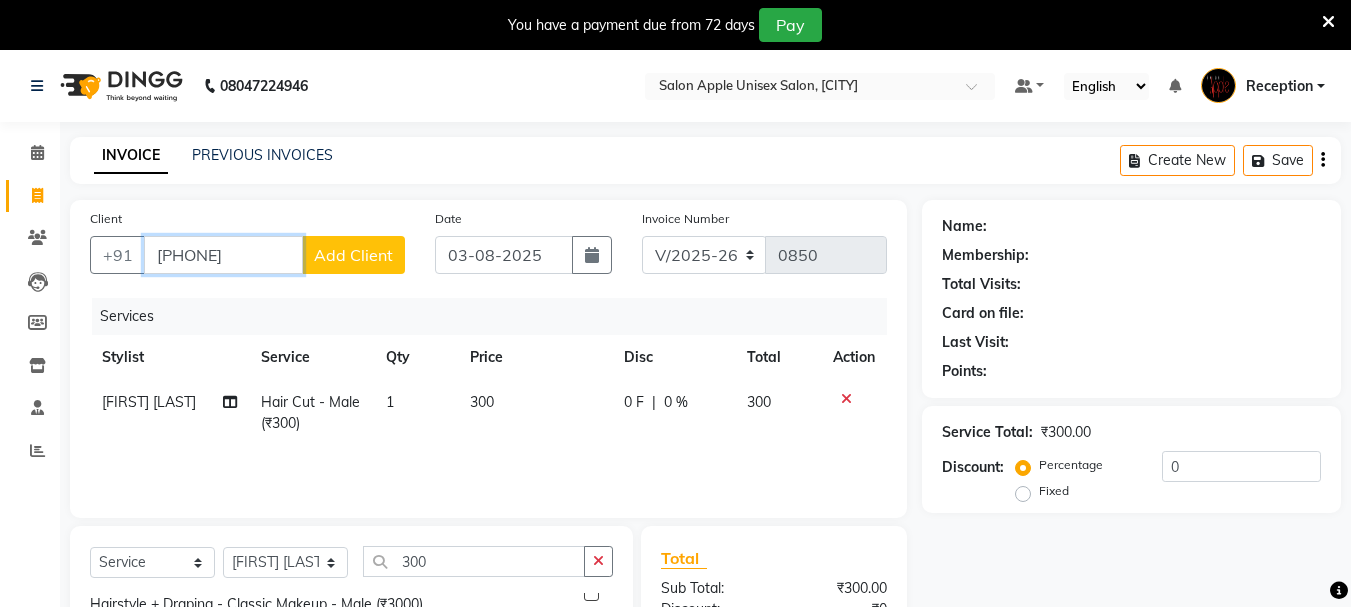 type on "[PHONE]" 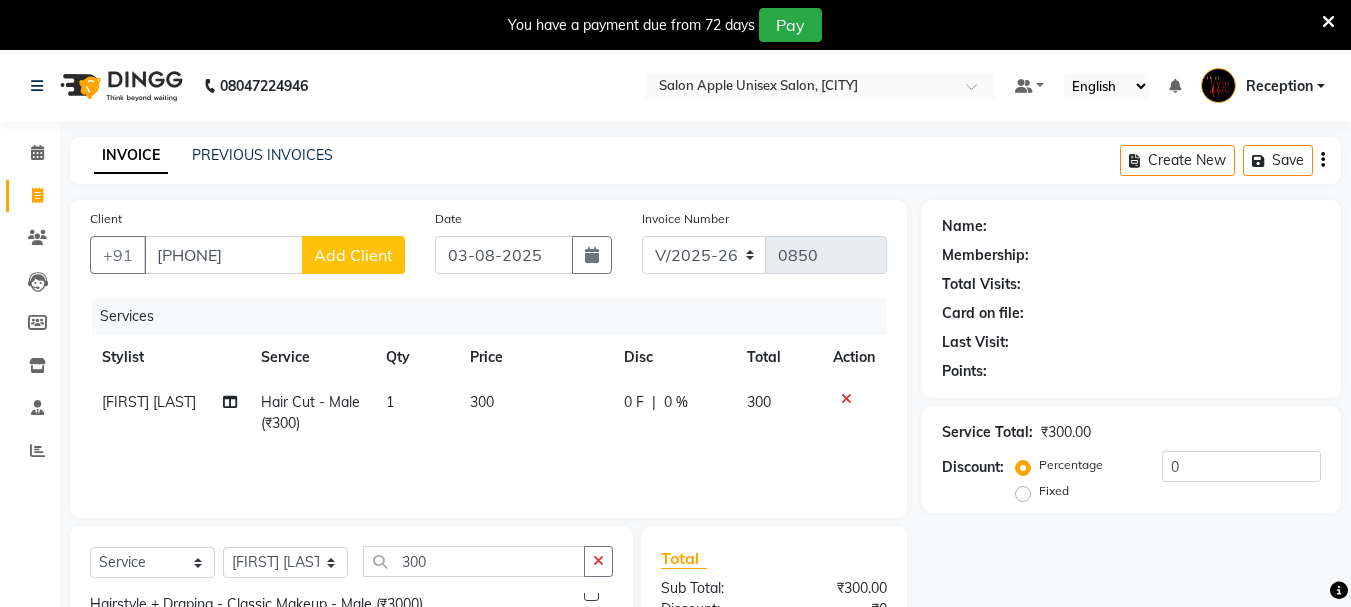 click on "Add Client" 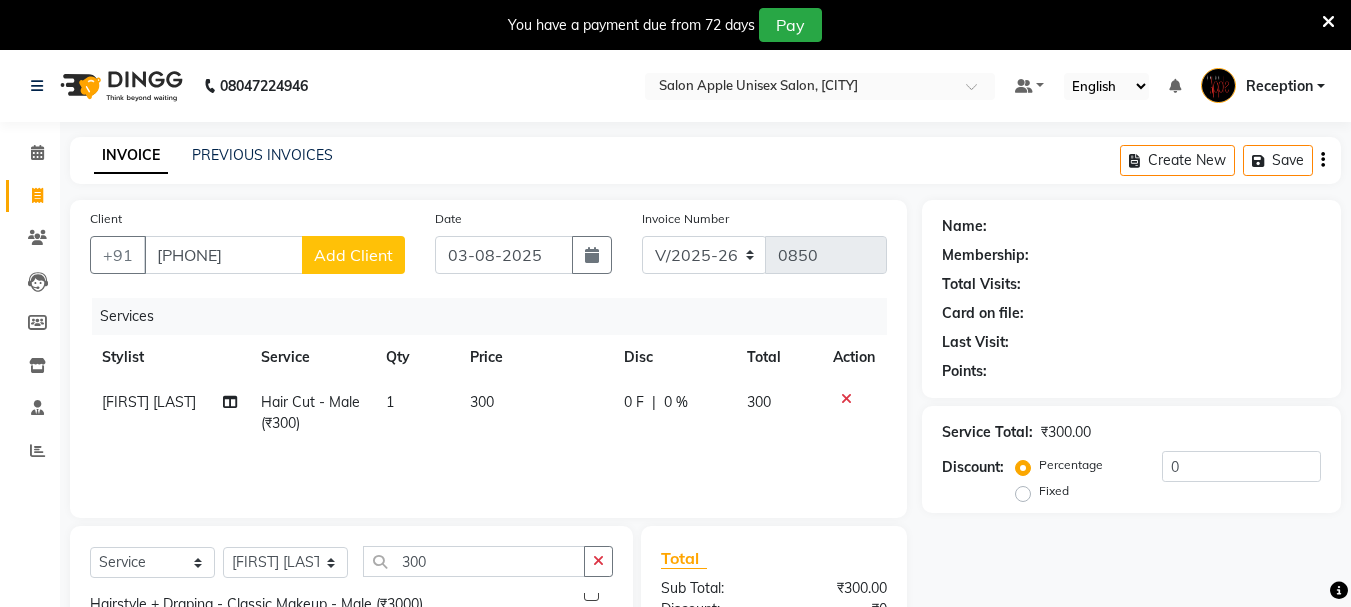 select on "22" 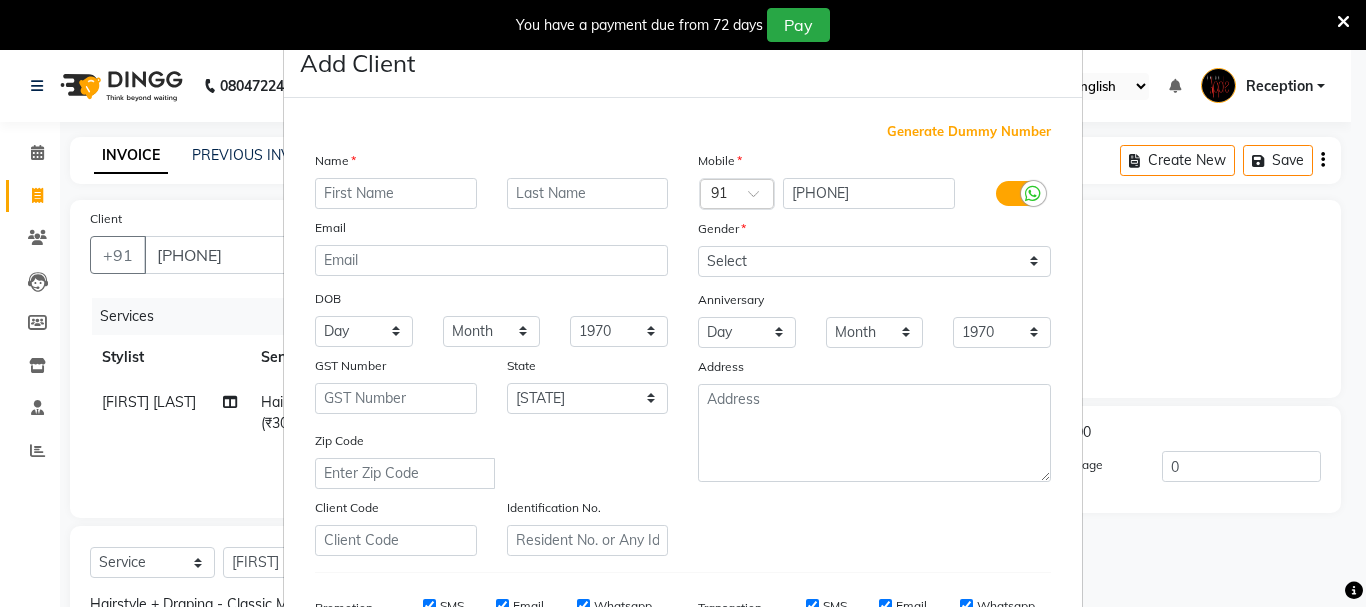 click at bounding box center [396, 193] 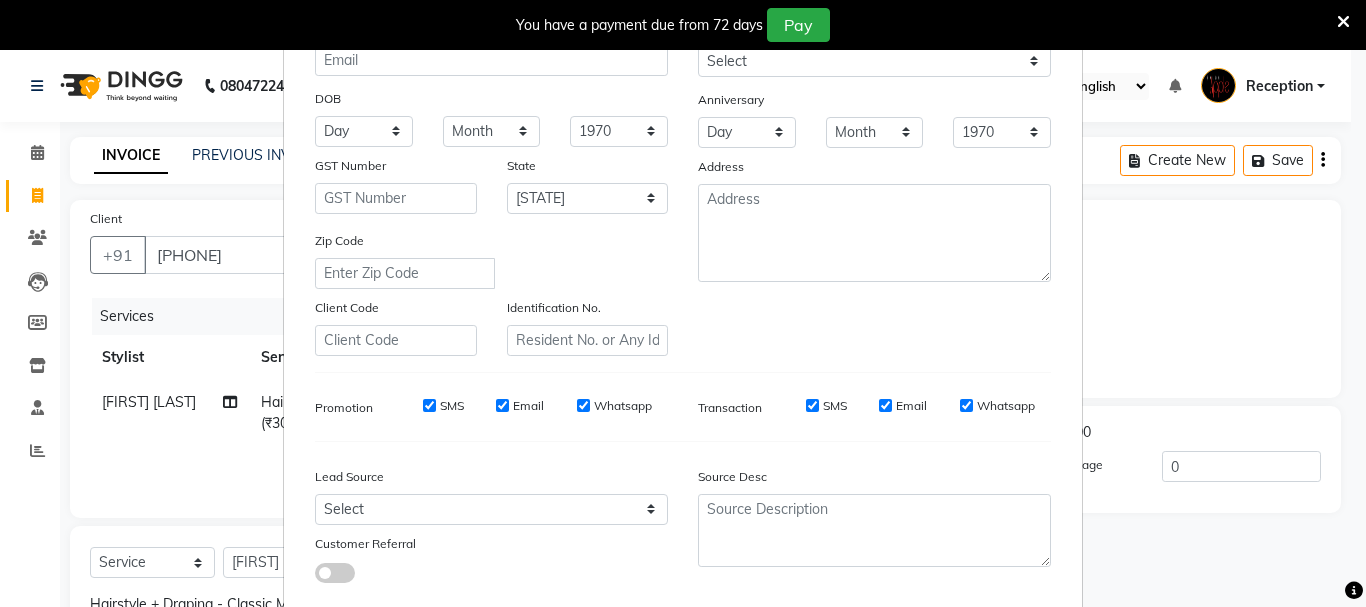 scroll, scrollTop: 0, scrollLeft: 0, axis: both 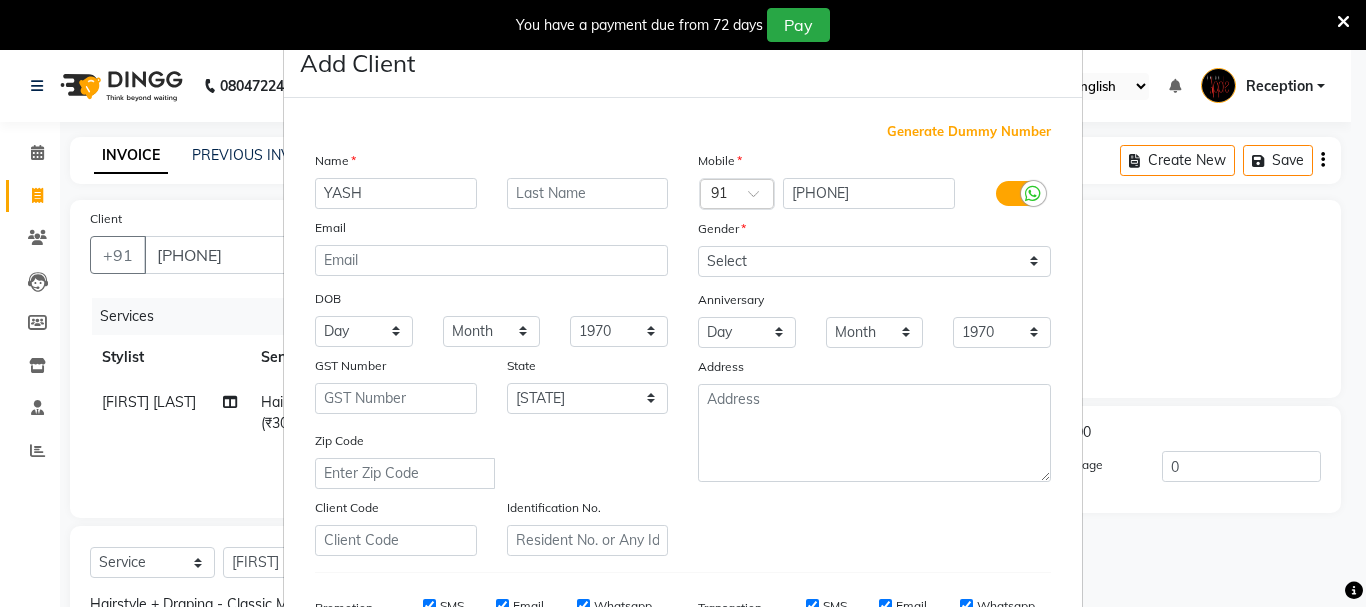 type on "YASH" 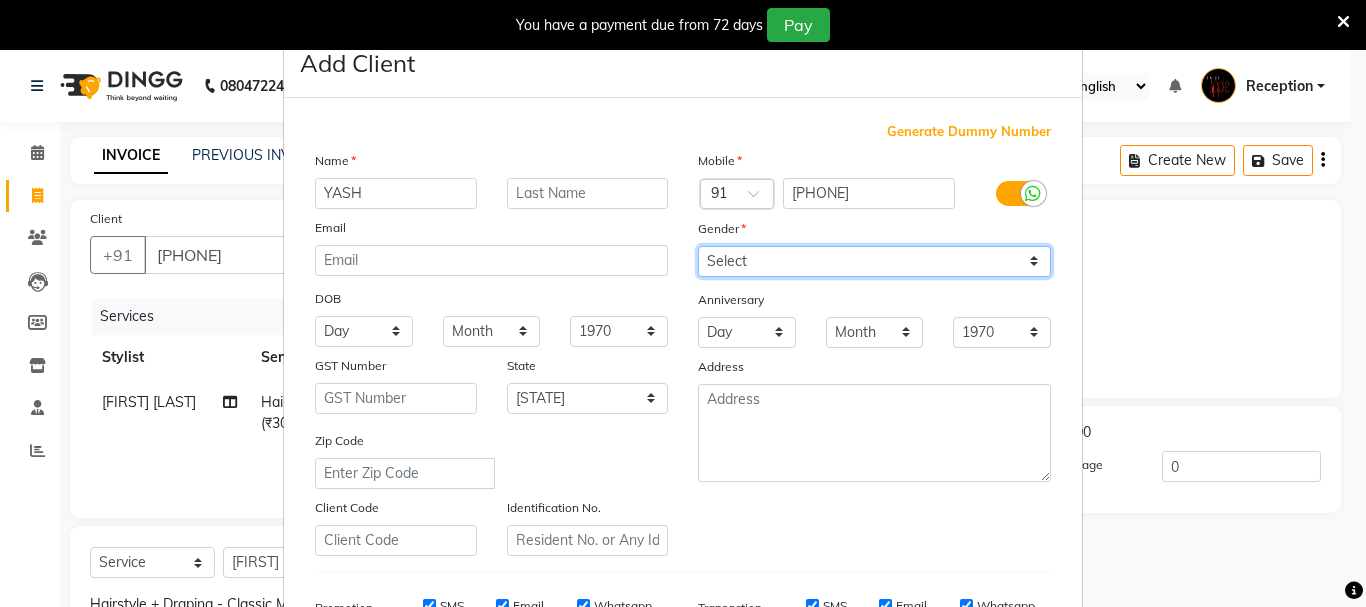 click on "Select Male Female Other Prefer Not To Say" at bounding box center (874, 261) 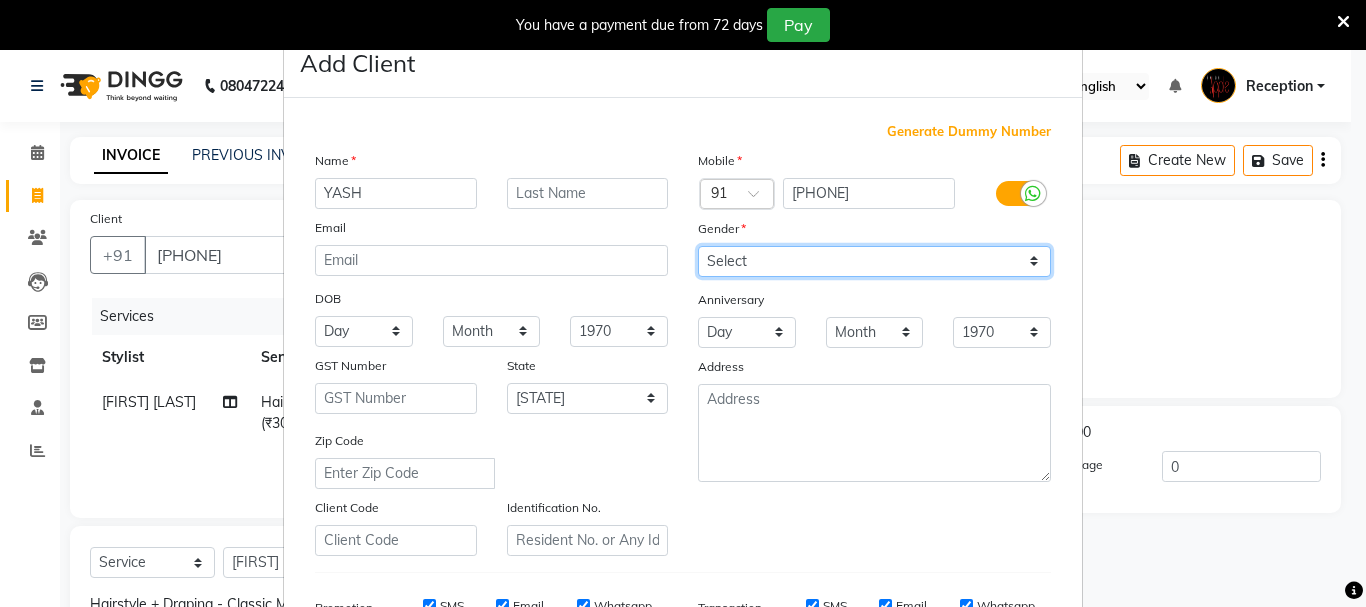 select on "male" 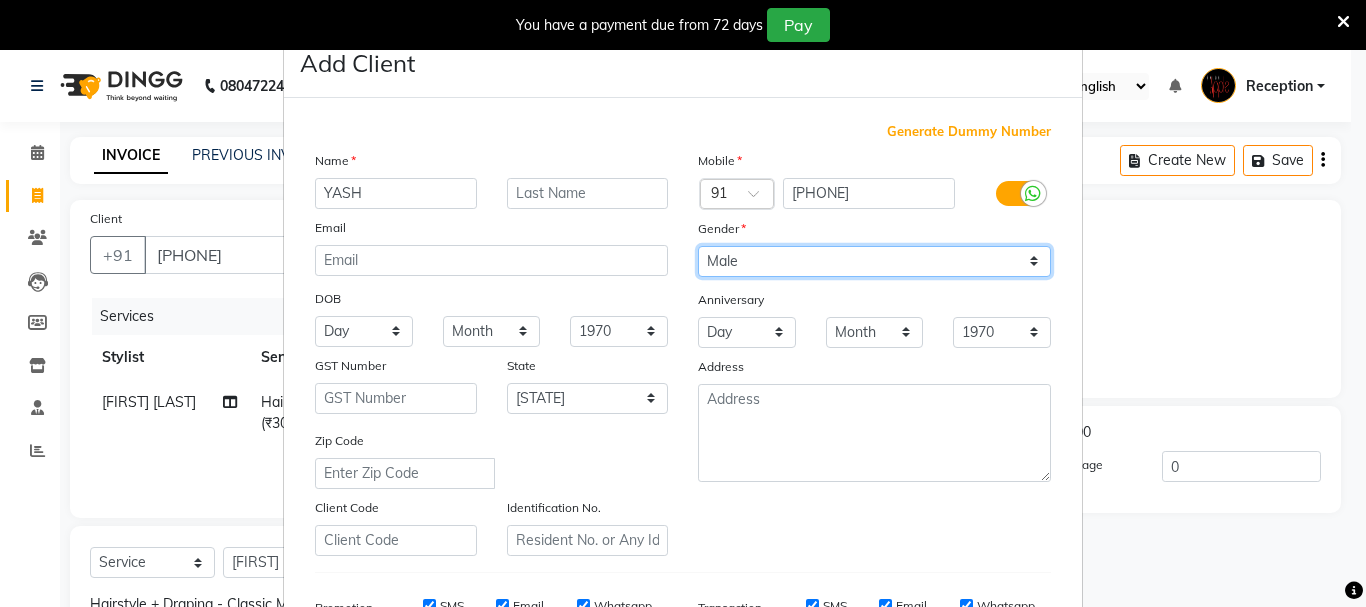 click on "Select Male Female Other Prefer Not To Say" at bounding box center [874, 261] 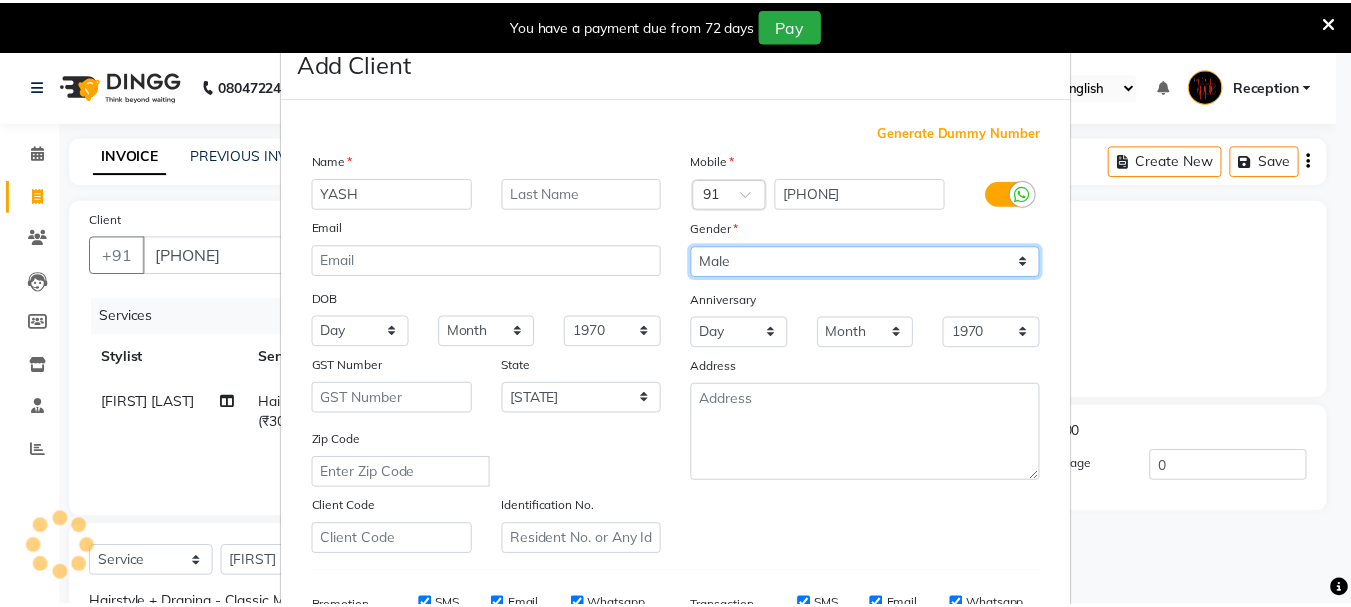 scroll, scrollTop: 316, scrollLeft: 0, axis: vertical 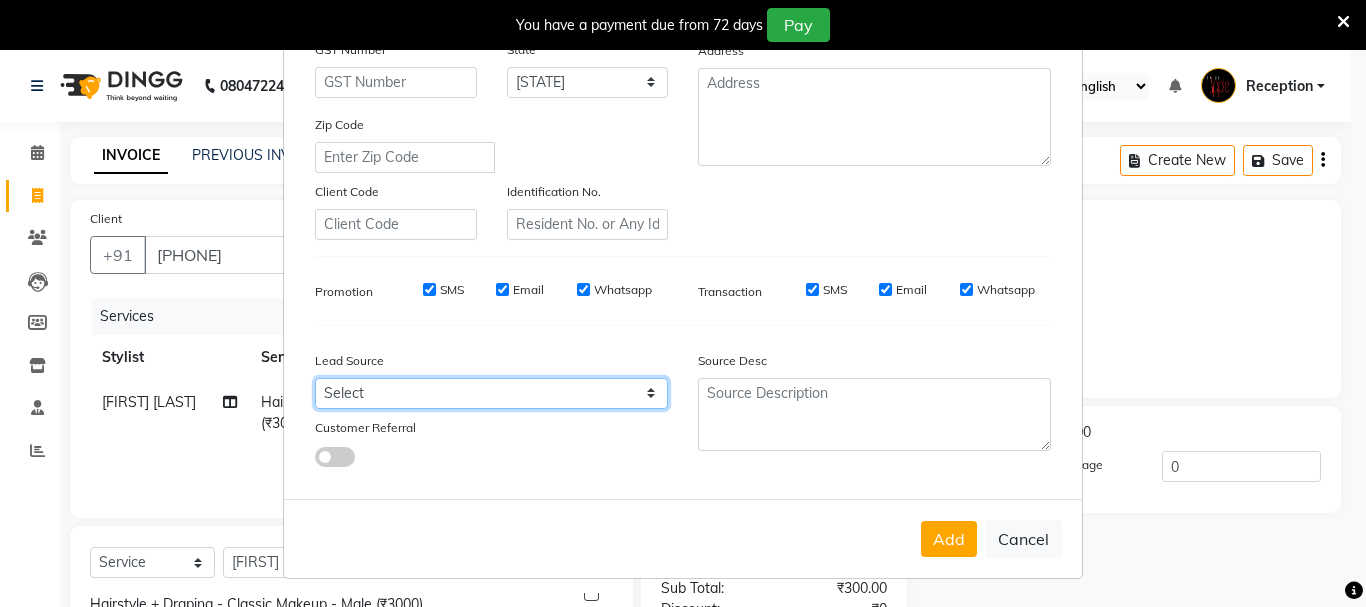 click on "Select Walk-in Referral Internet Friend Word of Mouth Advertisement Facebook JustDial Google Other Repeated WedmeGood Signage Newspaper Ad CRM Chat Bot IVR Call WhatsApp Website Direct Call  Instagram  YouTube" at bounding box center [491, 393] 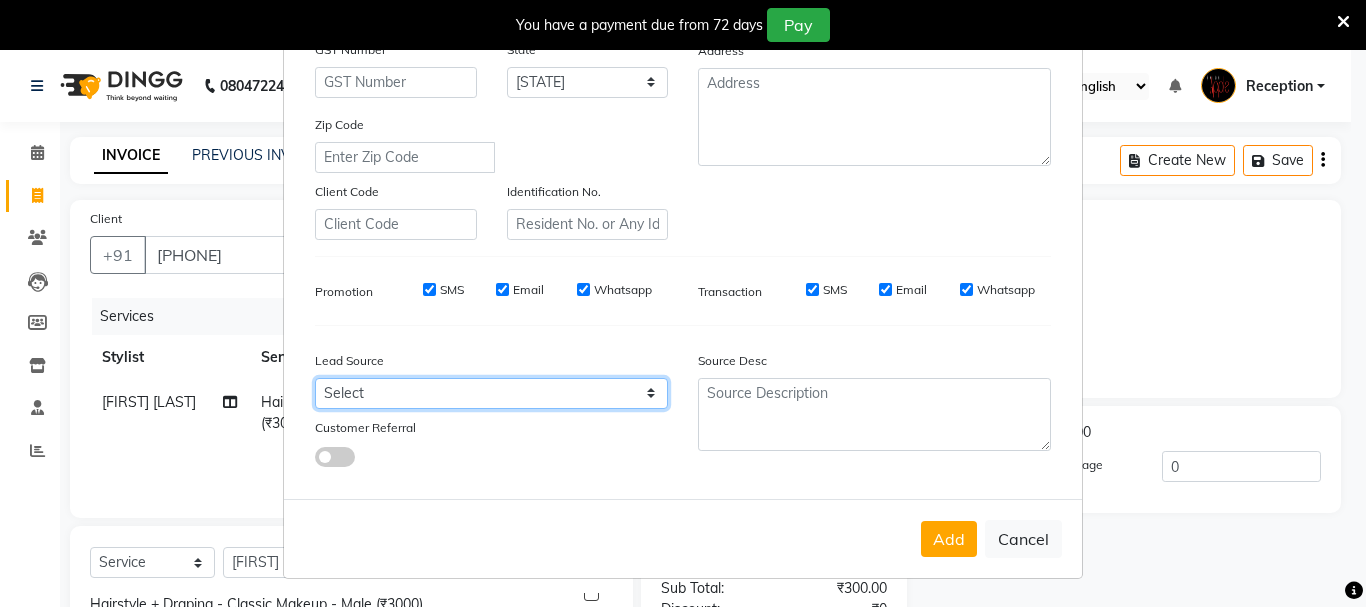 select on "3552" 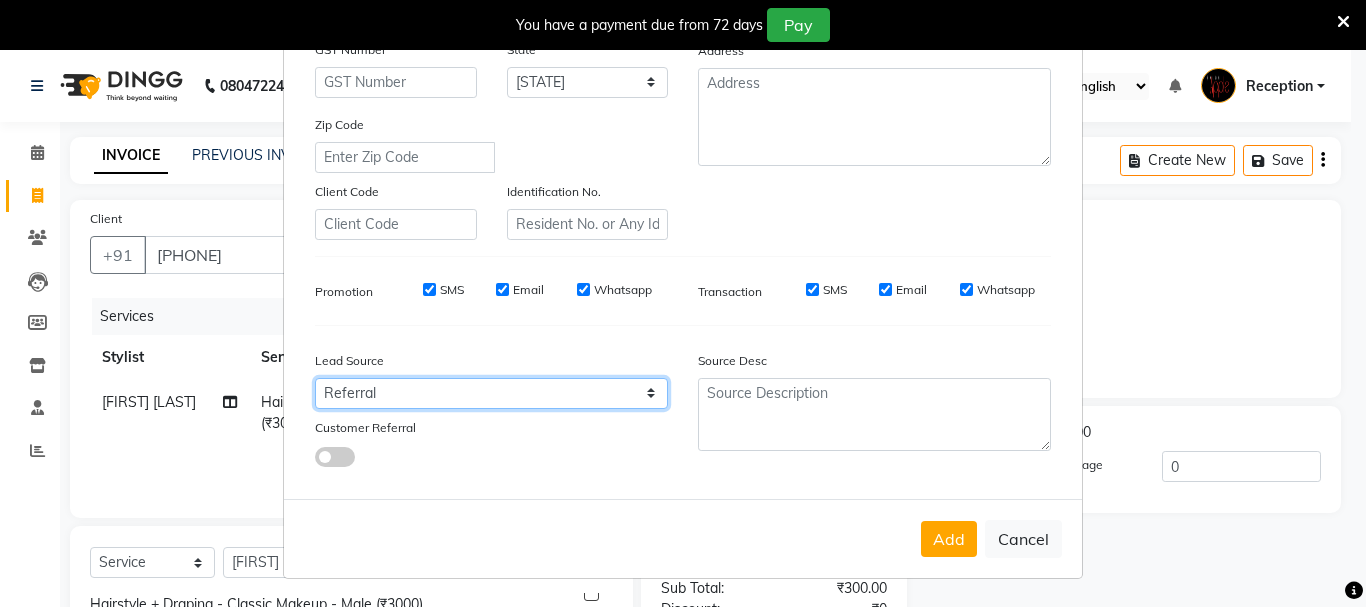 click on "Select Walk-in Referral Internet Friend Word of Mouth Advertisement Facebook JustDial Google Other Repeated WedmeGood Signage Newspaper Ad CRM Chat Bot IVR Call WhatsApp Website Direct Call  Instagram  YouTube" at bounding box center [491, 393] 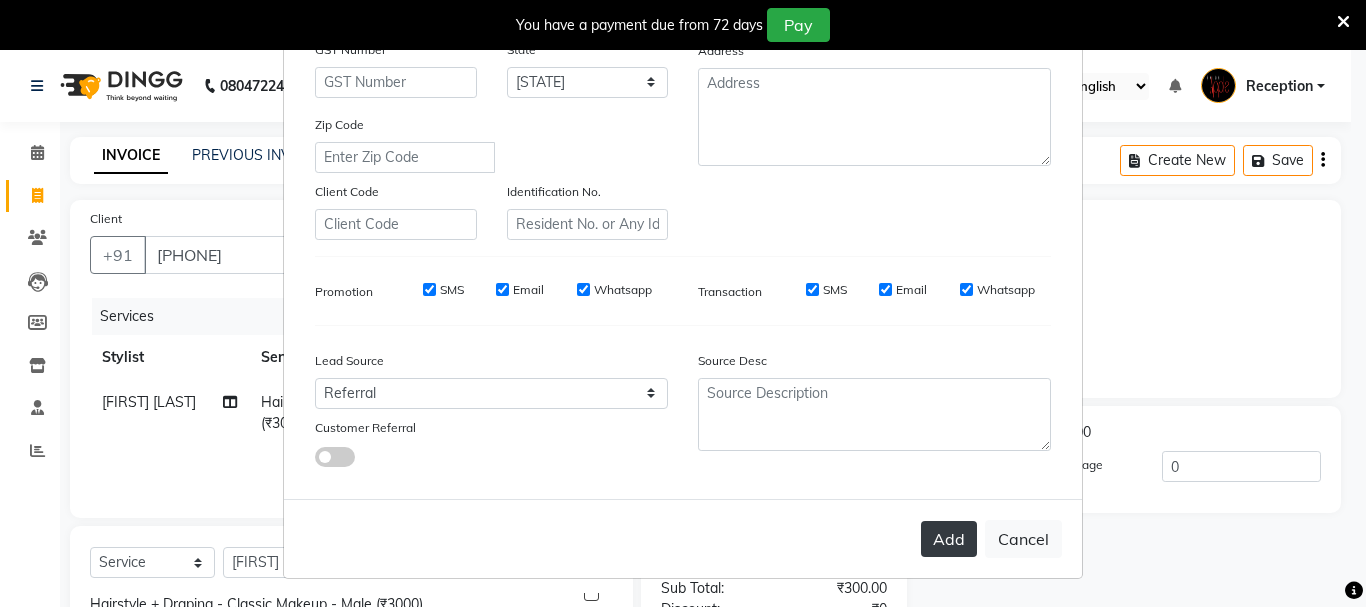 click on "Add" at bounding box center [949, 539] 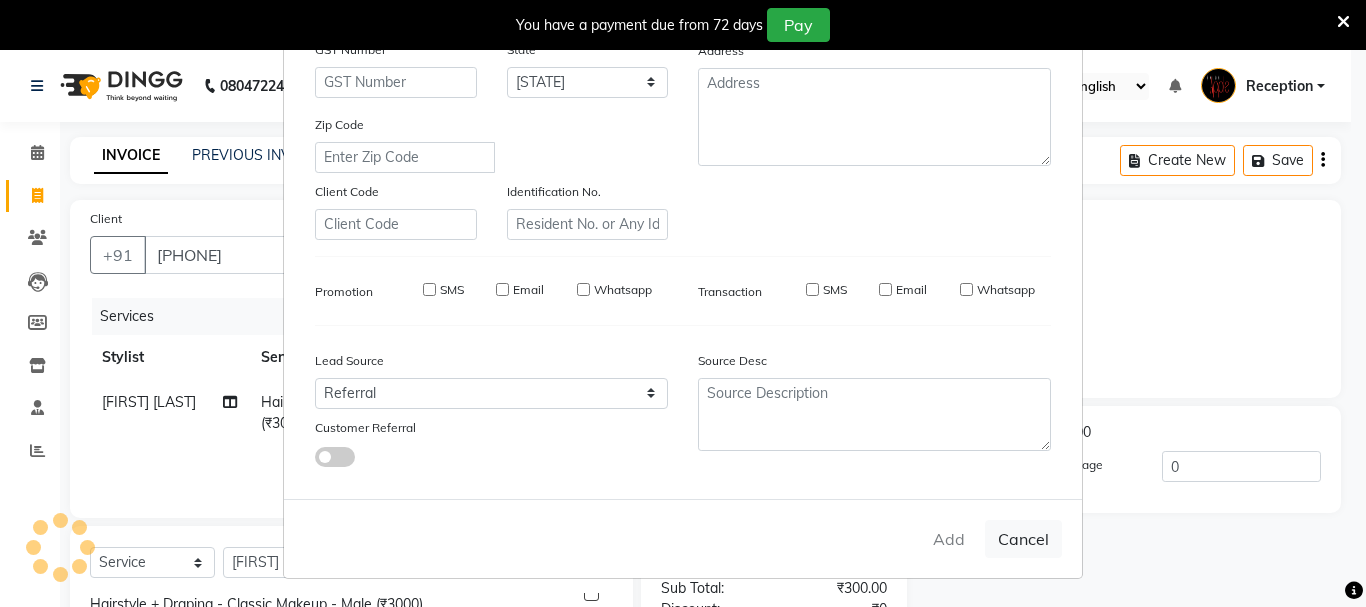 type 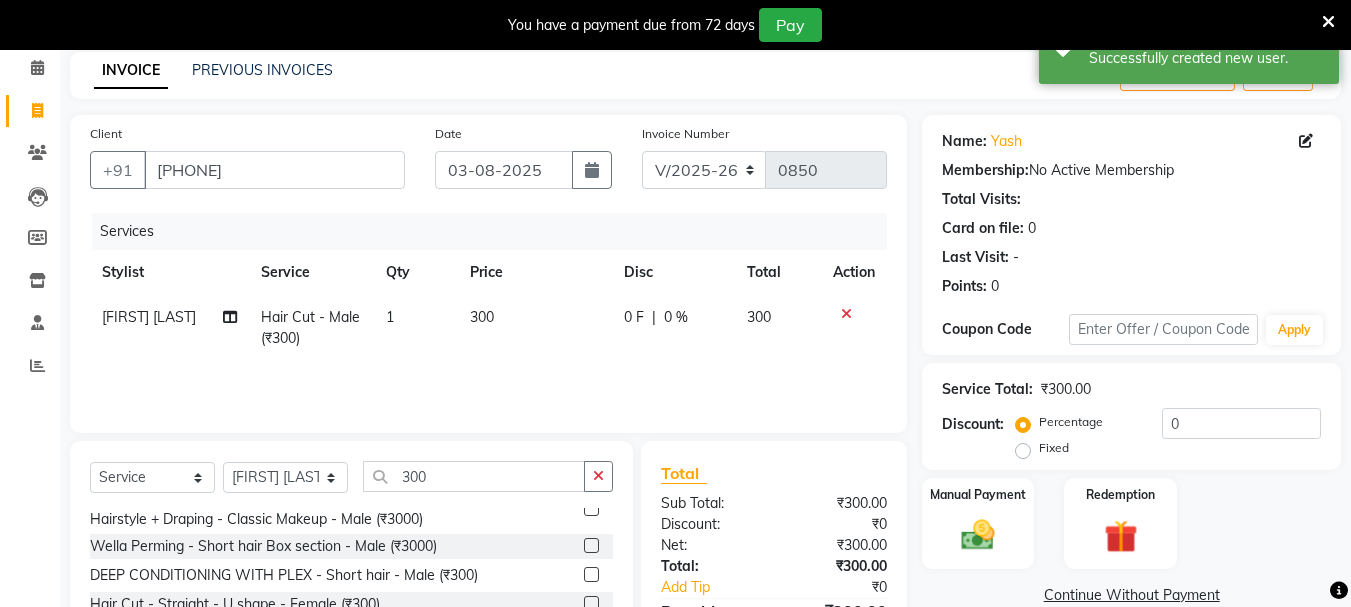 scroll, scrollTop: 244, scrollLeft: 0, axis: vertical 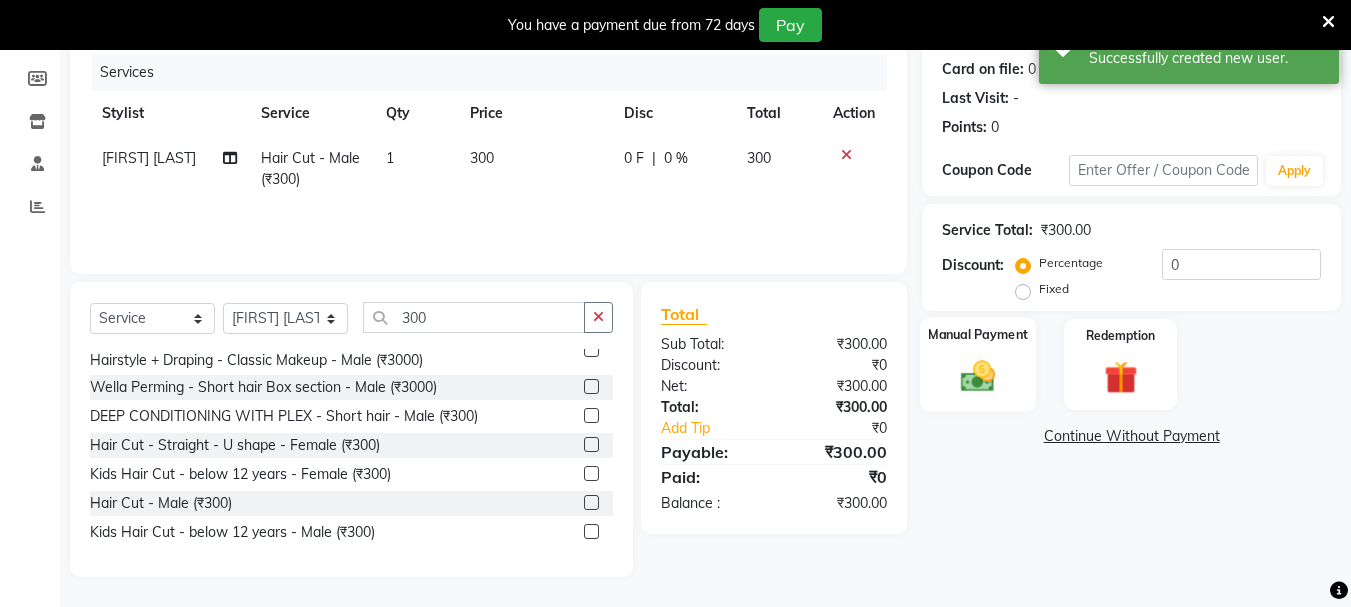 click 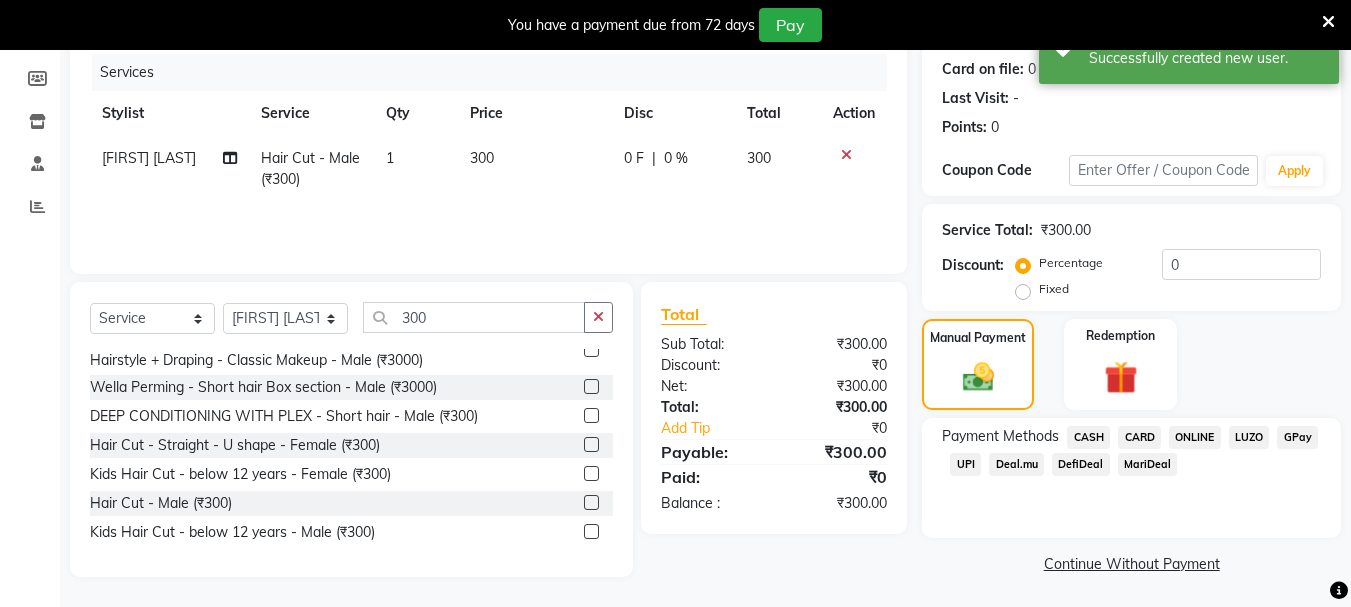 click on "CARD" 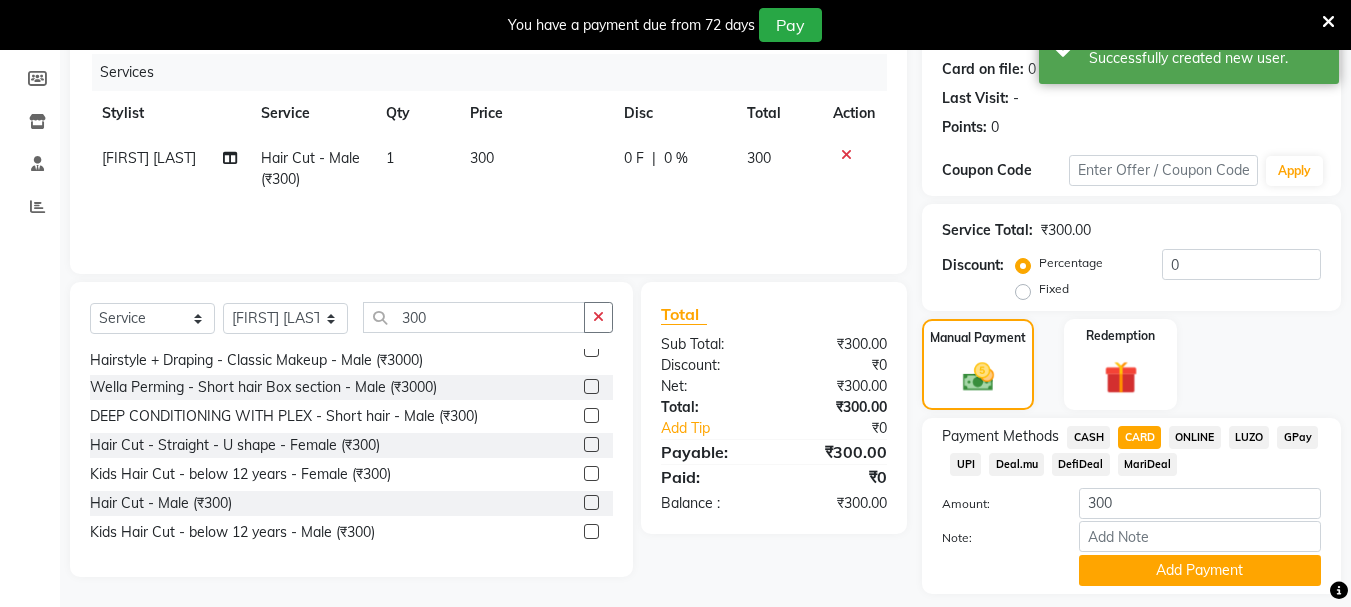 scroll, scrollTop: 302, scrollLeft: 0, axis: vertical 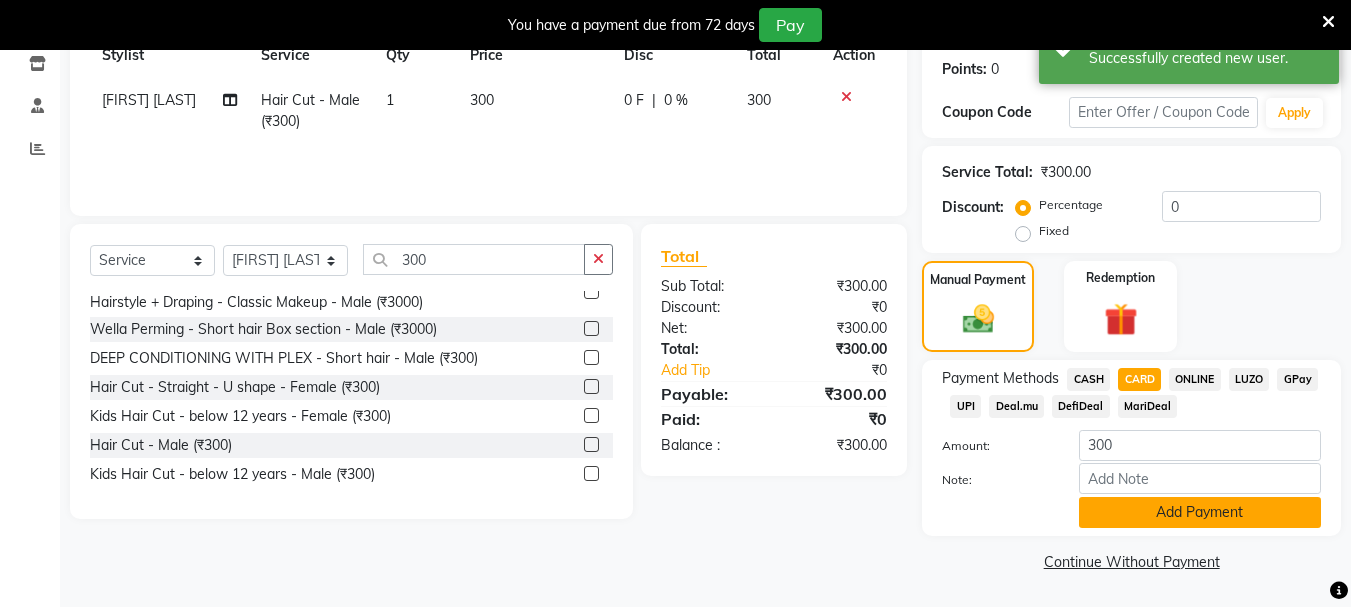 click on "Add Payment" 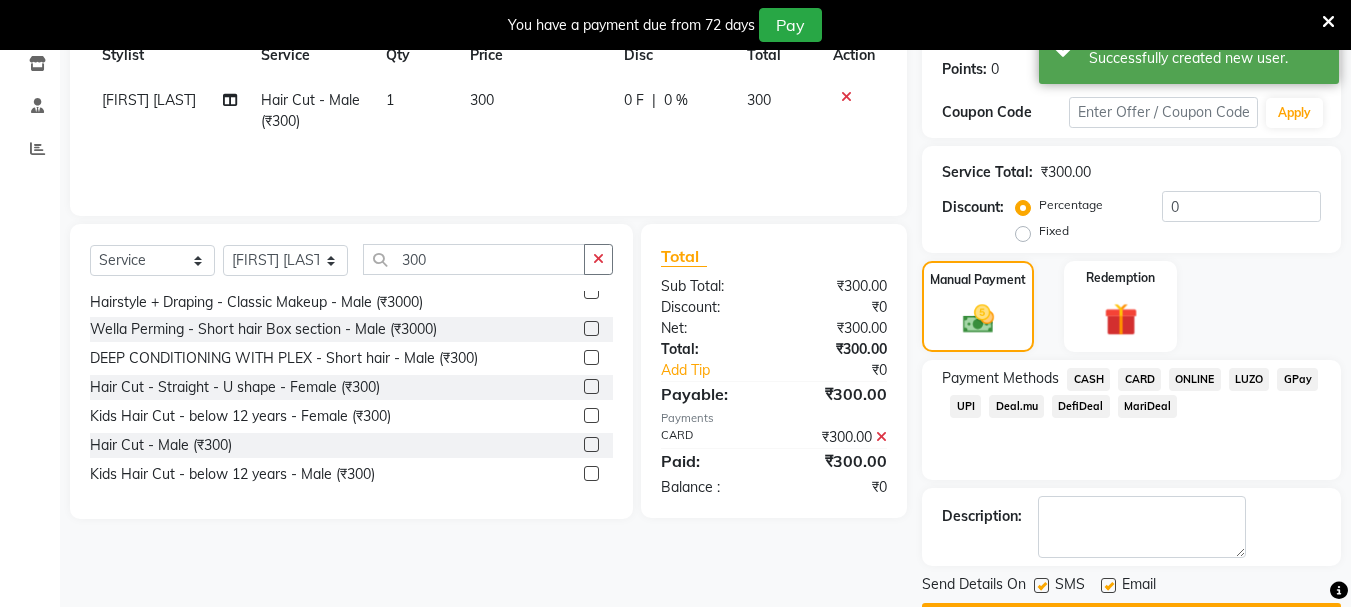 scroll, scrollTop: 359, scrollLeft: 0, axis: vertical 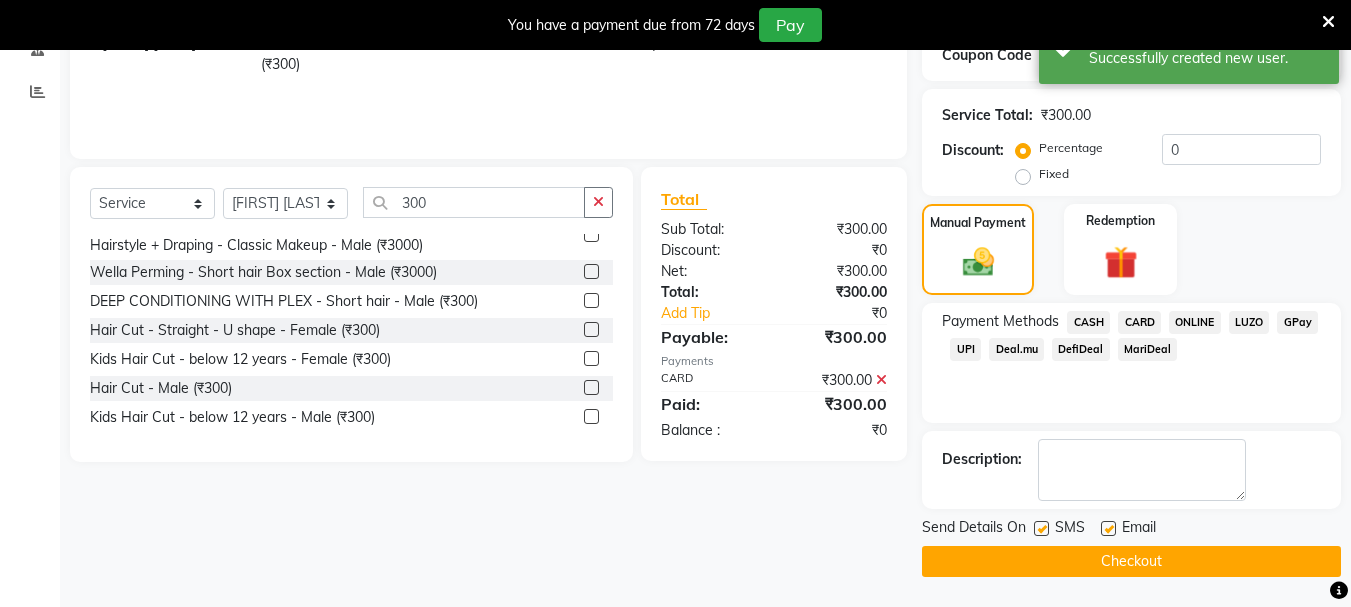 click on "Checkout" 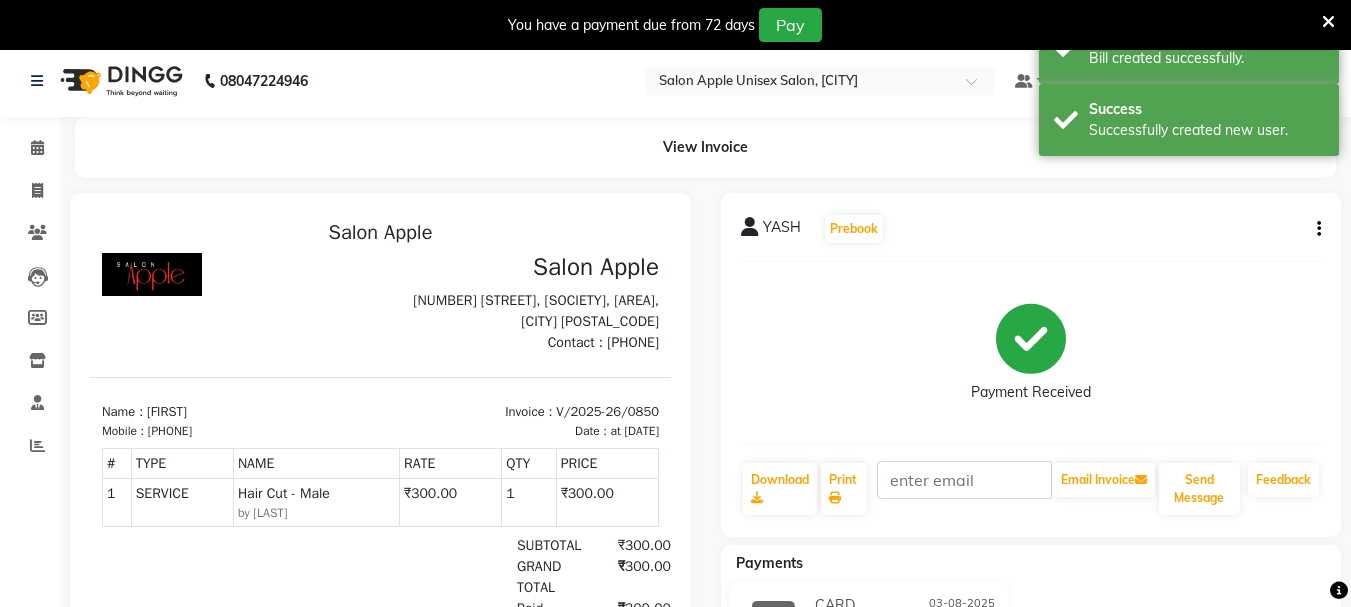 scroll, scrollTop: 0, scrollLeft: 0, axis: both 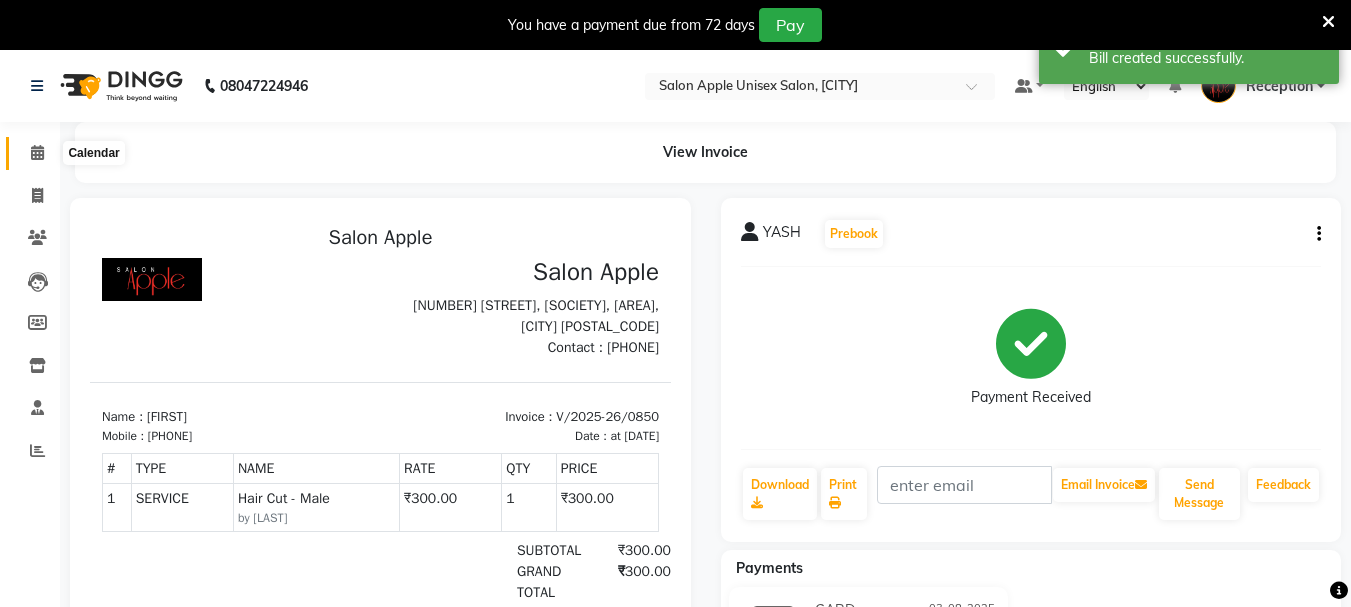 click 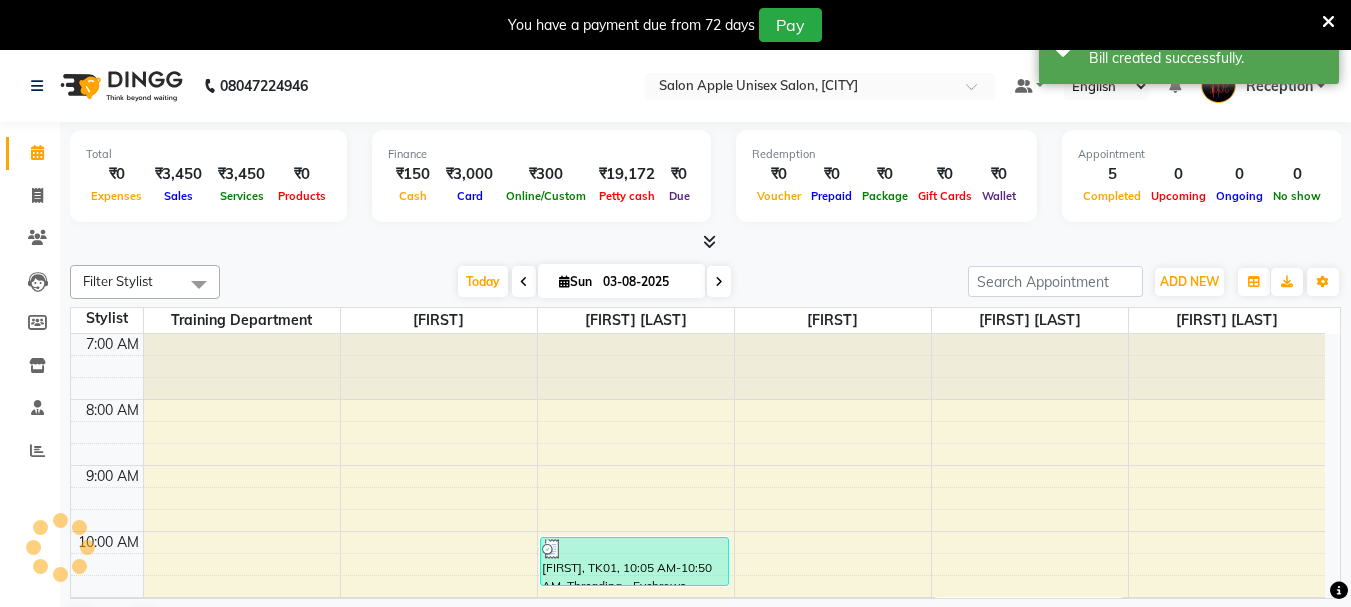 scroll, scrollTop: 0, scrollLeft: 0, axis: both 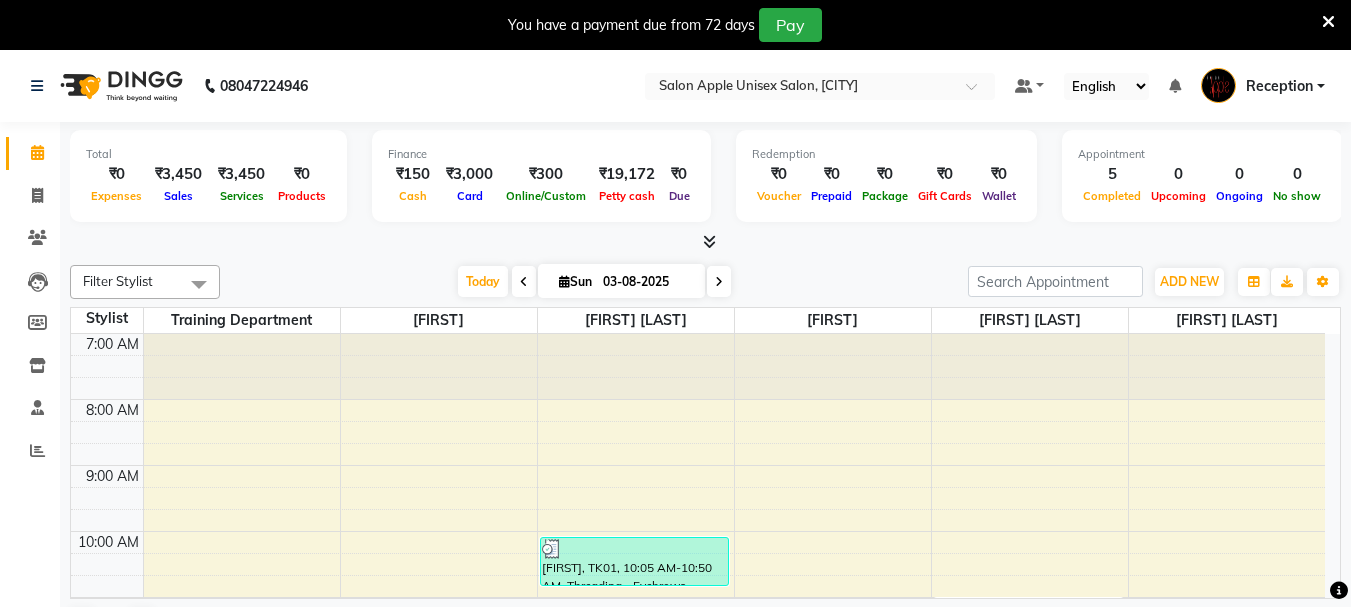 click at bounding box center [709, 241] 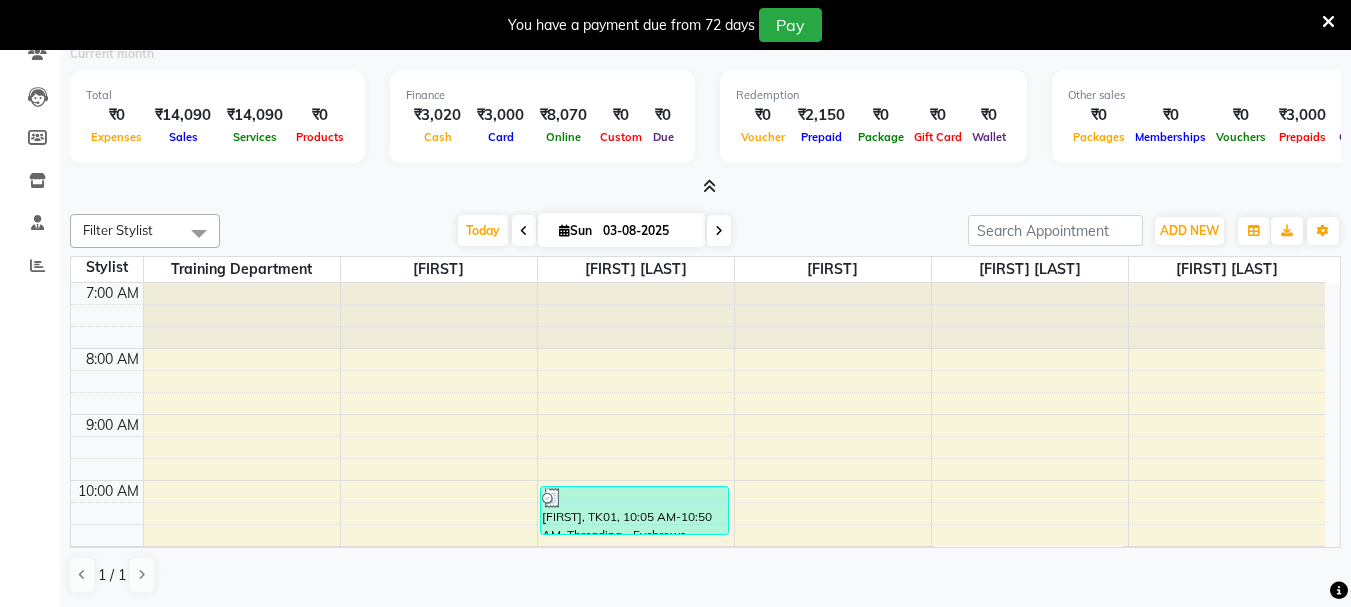 scroll, scrollTop: 0, scrollLeft: 0, axis: both 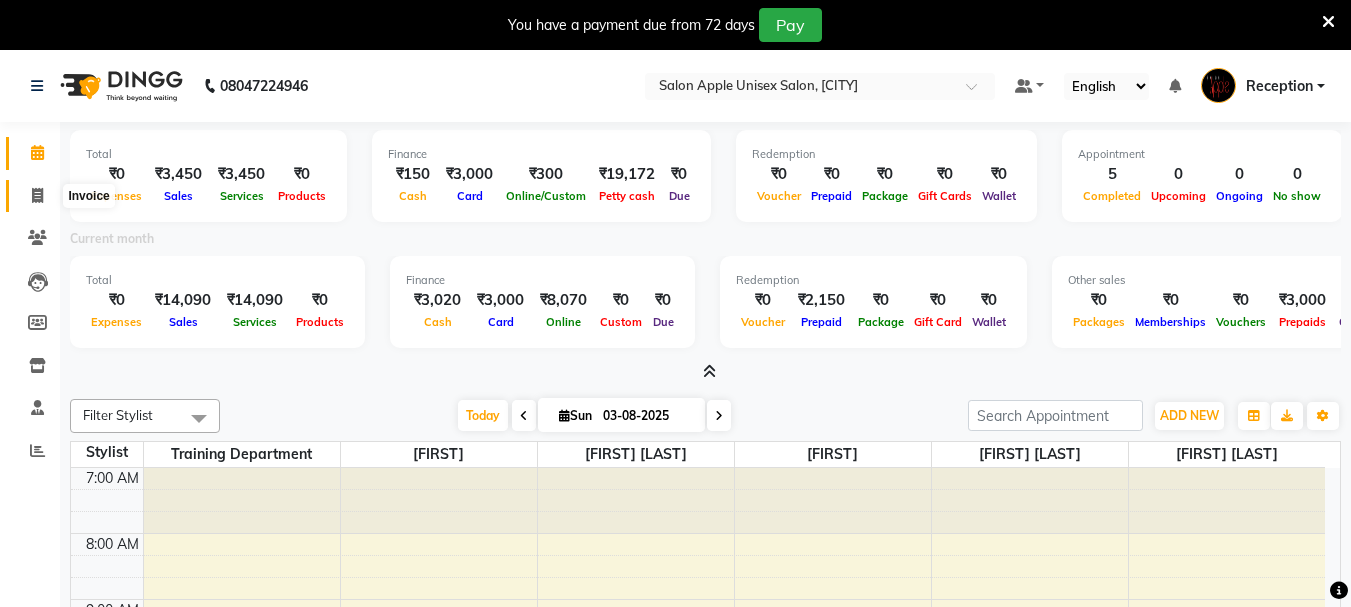 click 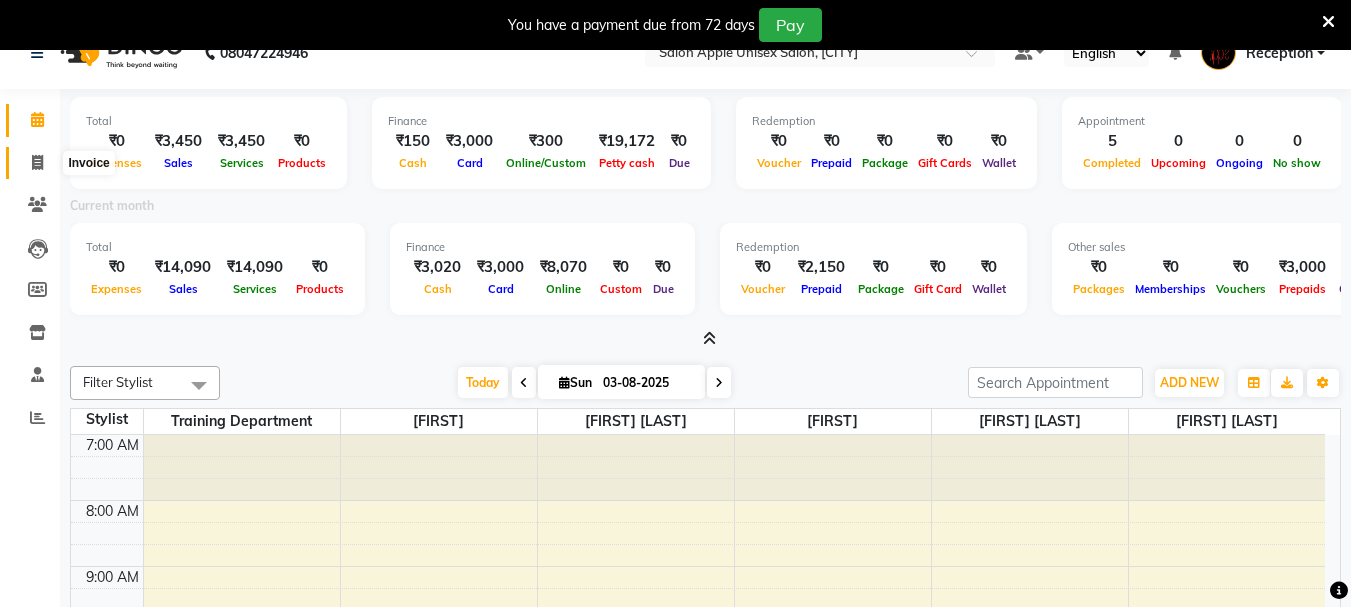 select on "92" 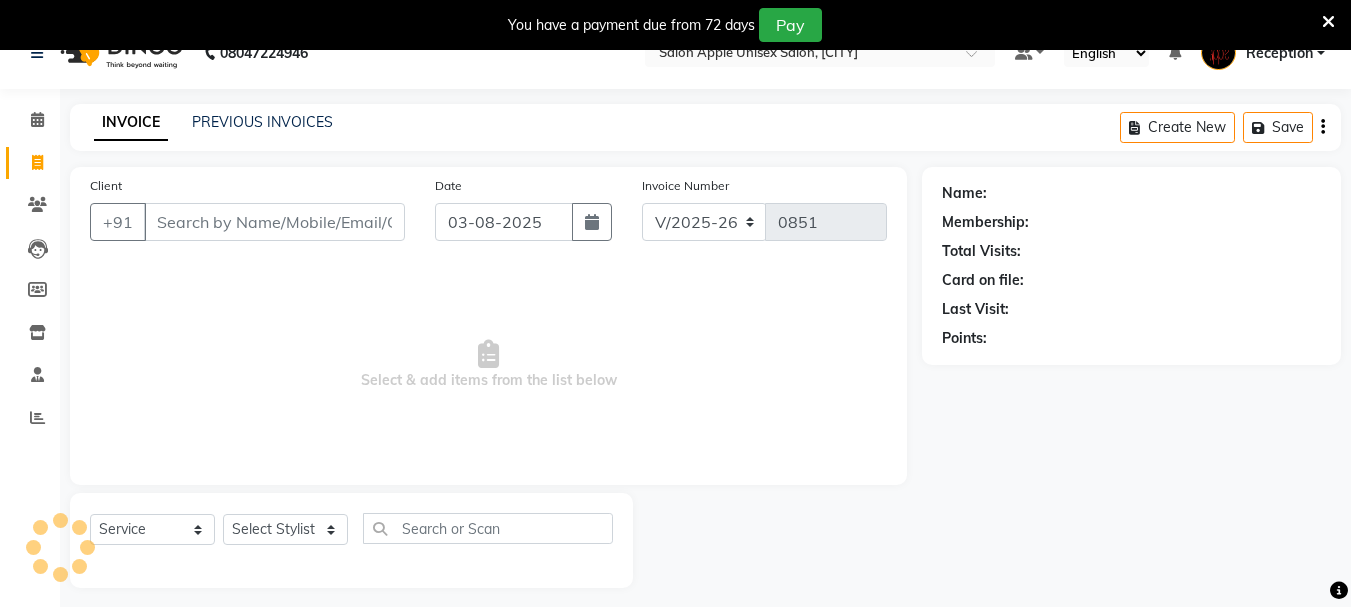 scroll, scrollTop: 50, scrollLeft: 0, axis: vertical 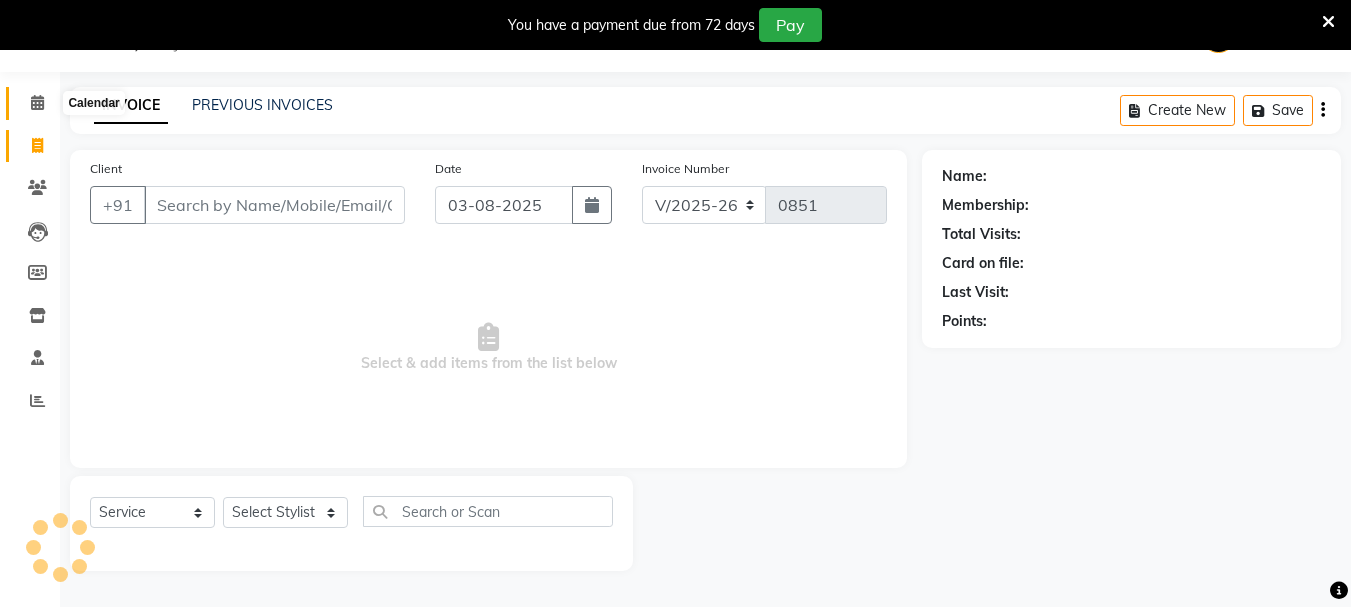 click 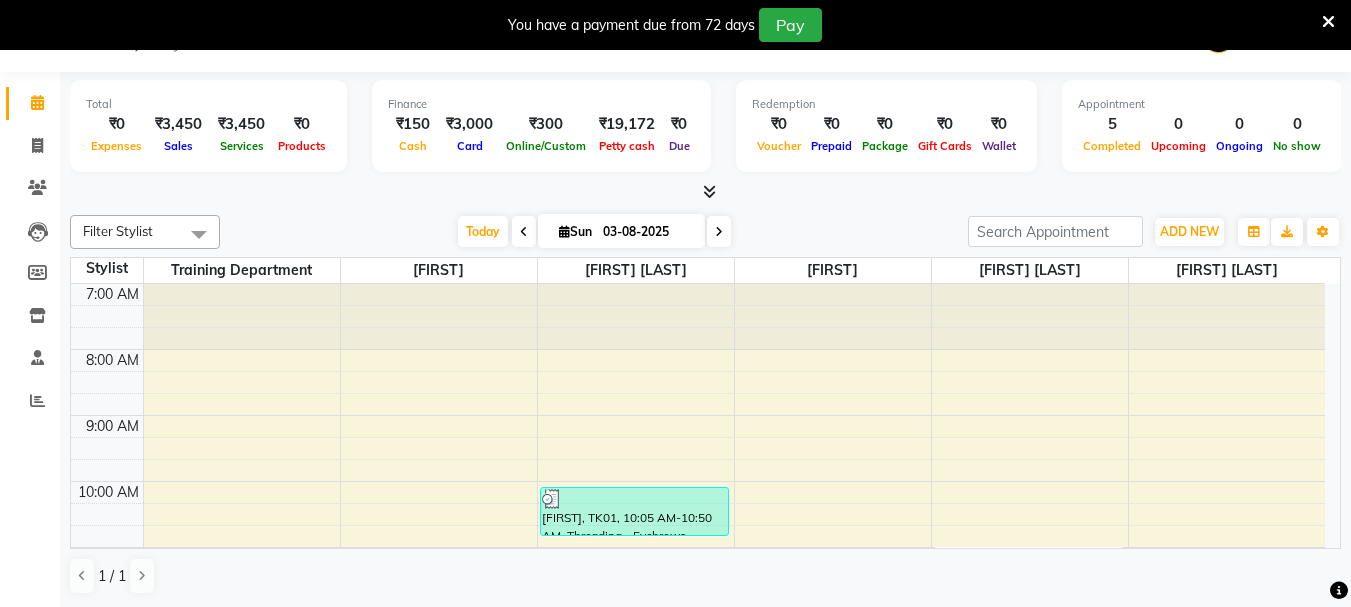 click at bounding box center [709, 191] 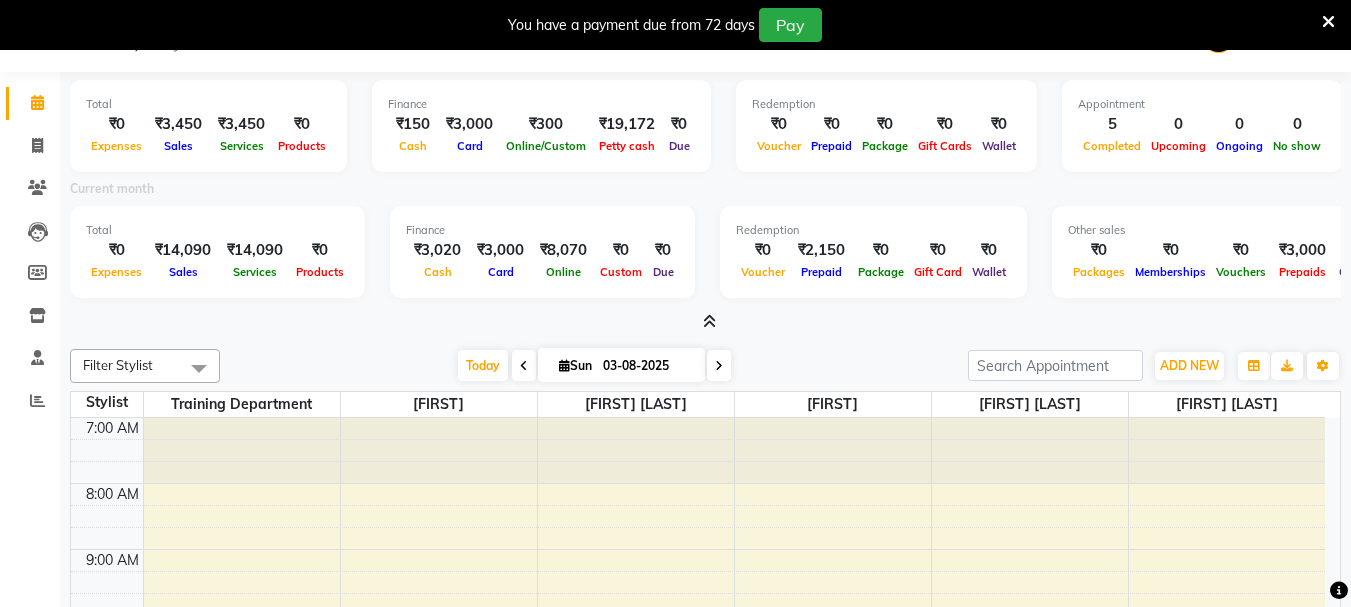scroll, scrollTop: 0, scrollLeft: 0, axis: both 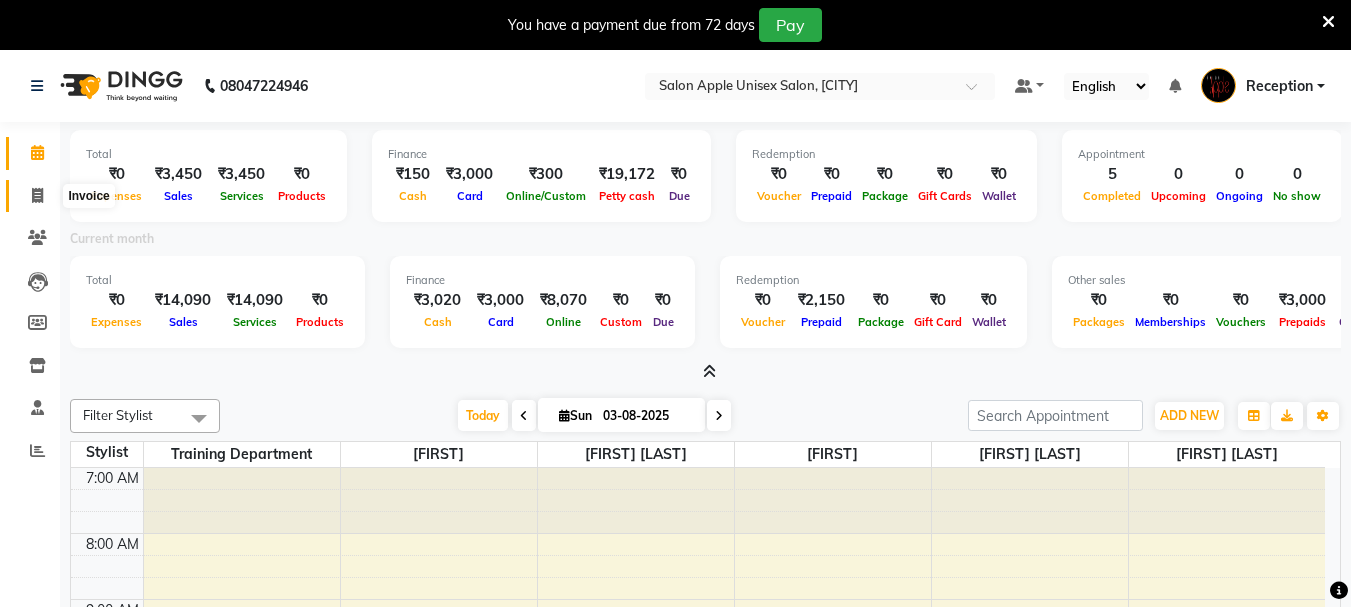 click 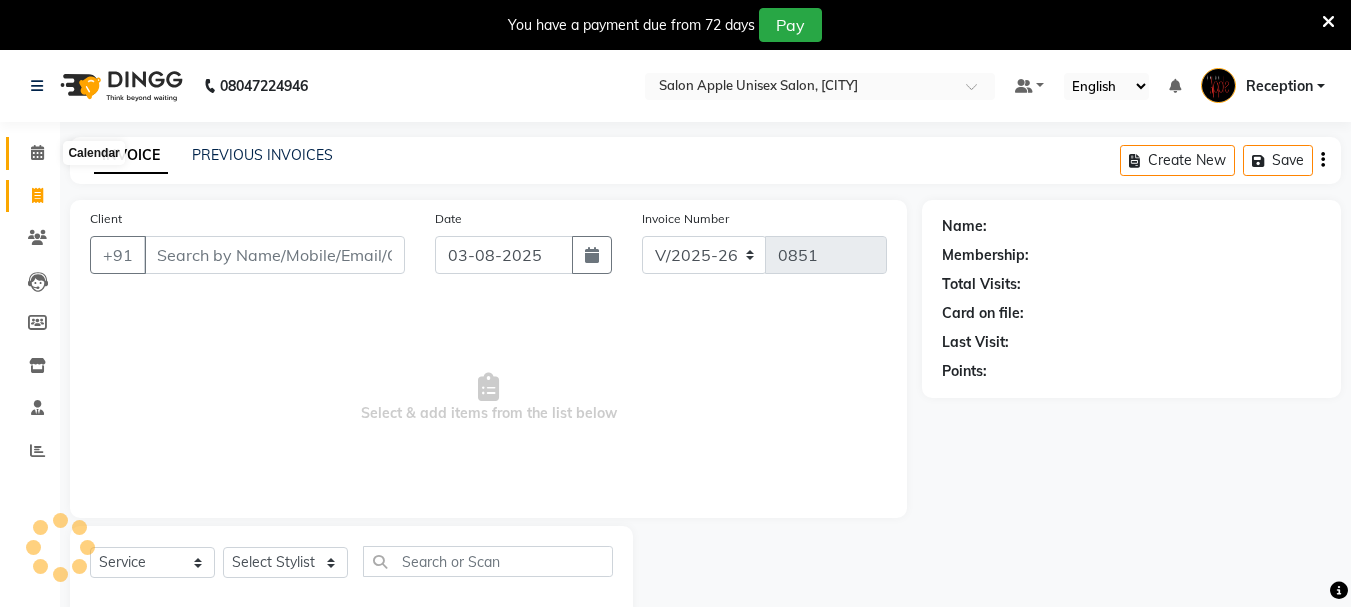 click 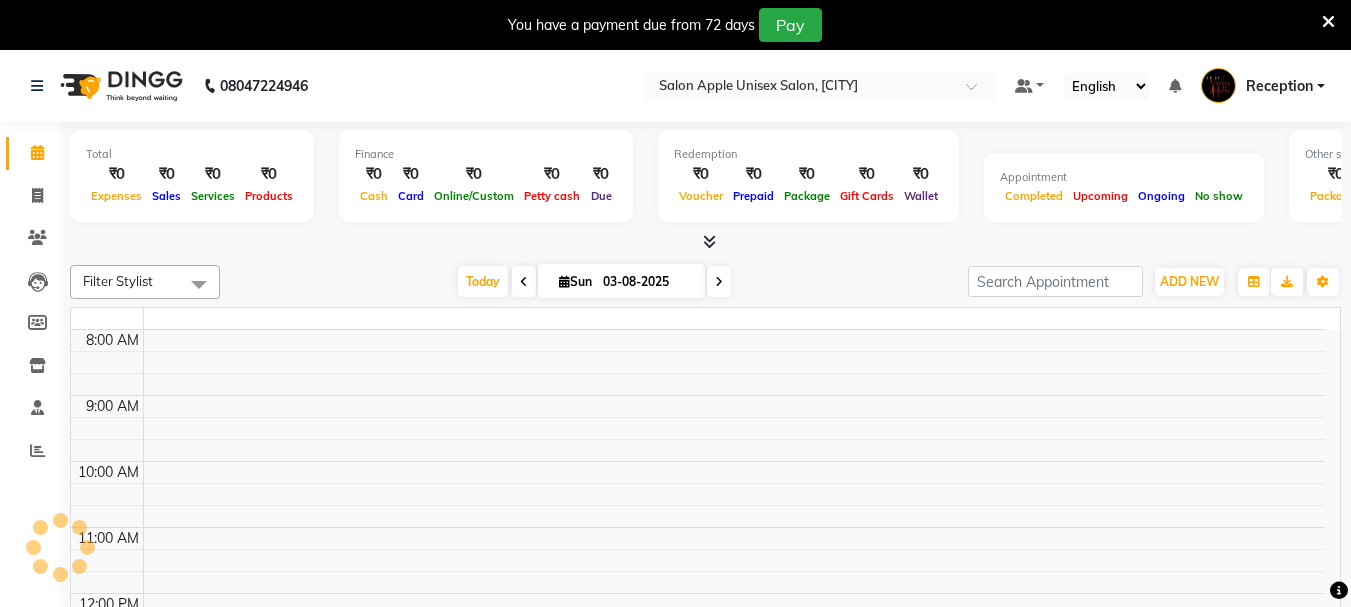 scroll, scrollTop: 50, scrollLeft: 0, axis: vertical 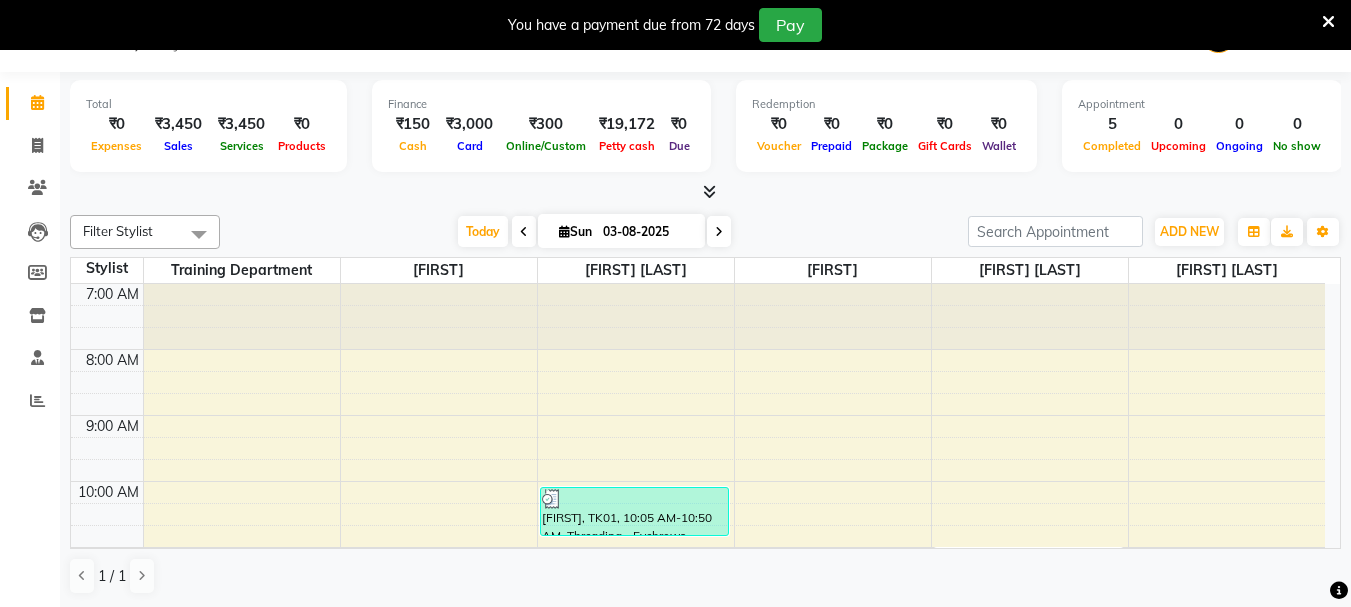 click at bounding box center (709, 191) 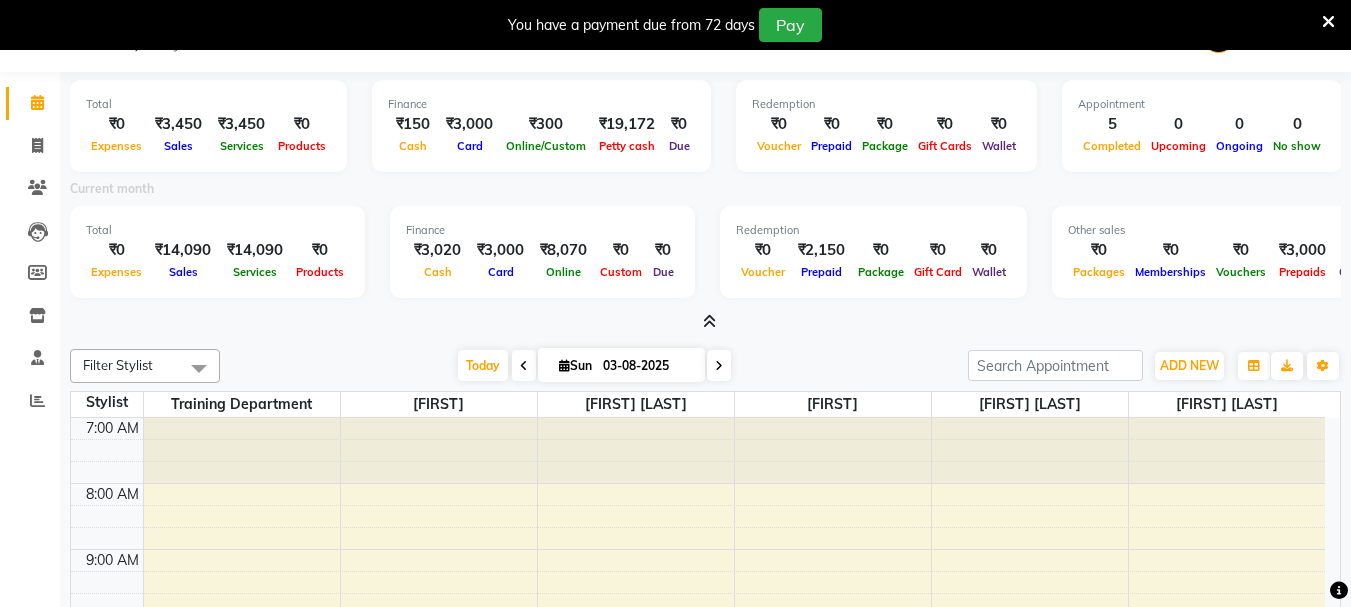scroll, scrollTop: 185, scrollLeft: 0, axis: vertical 